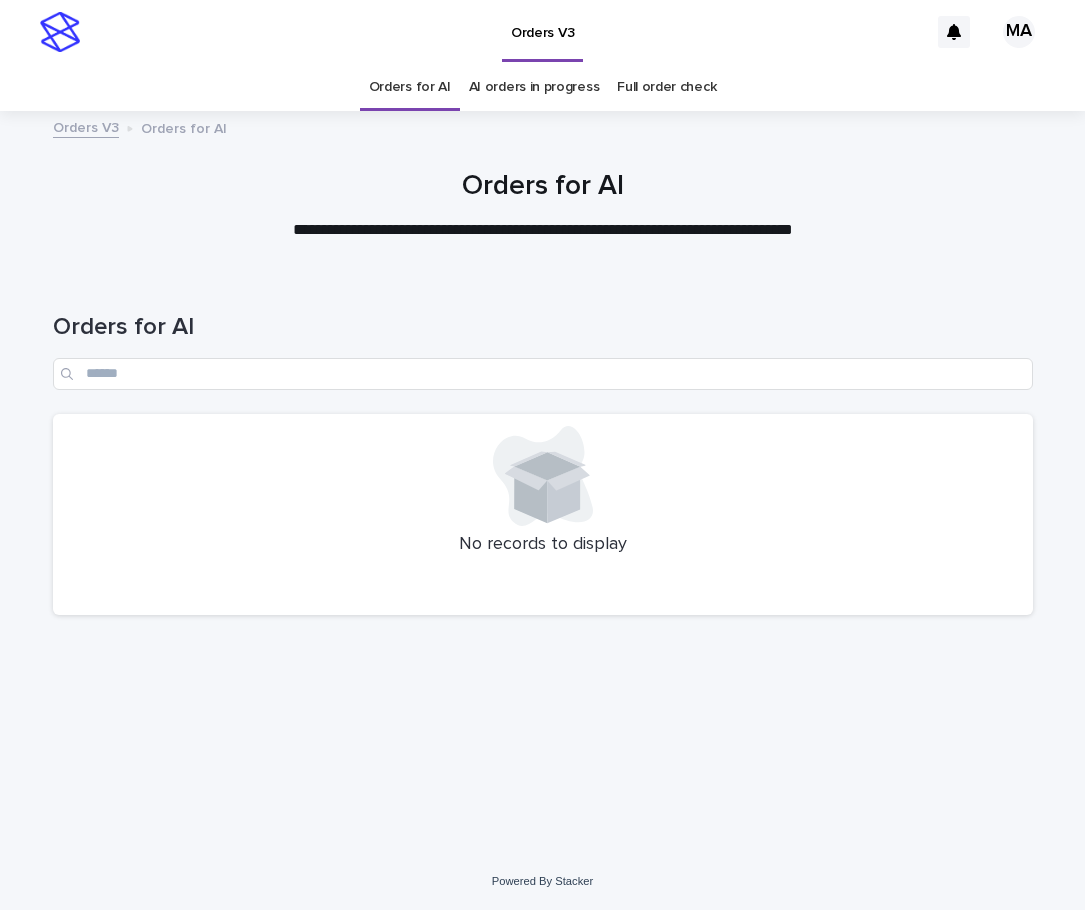 scroll, scrollTop: 0, scrollLeft: 0, axis: both 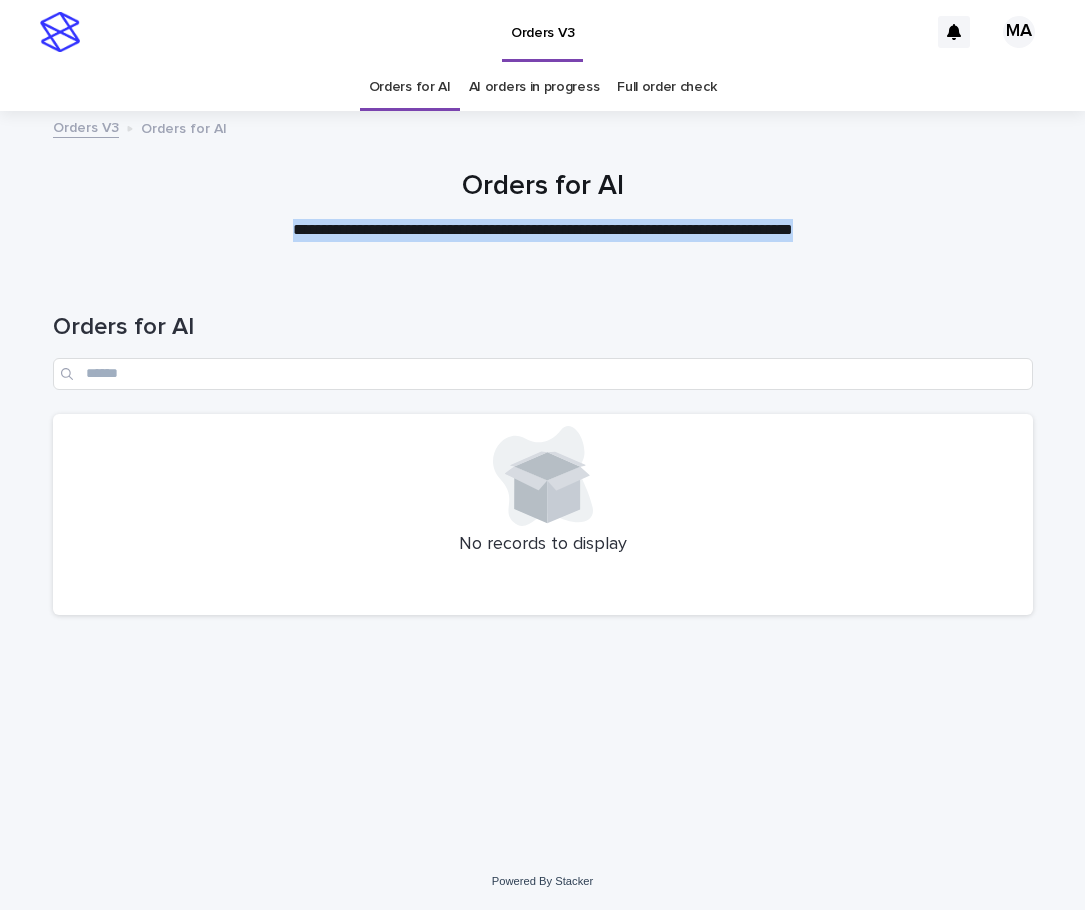 drag, startPoint x: 589, startPoint y: 231, endPoint x: 187, endPoint y: 237, distance: 402.04477 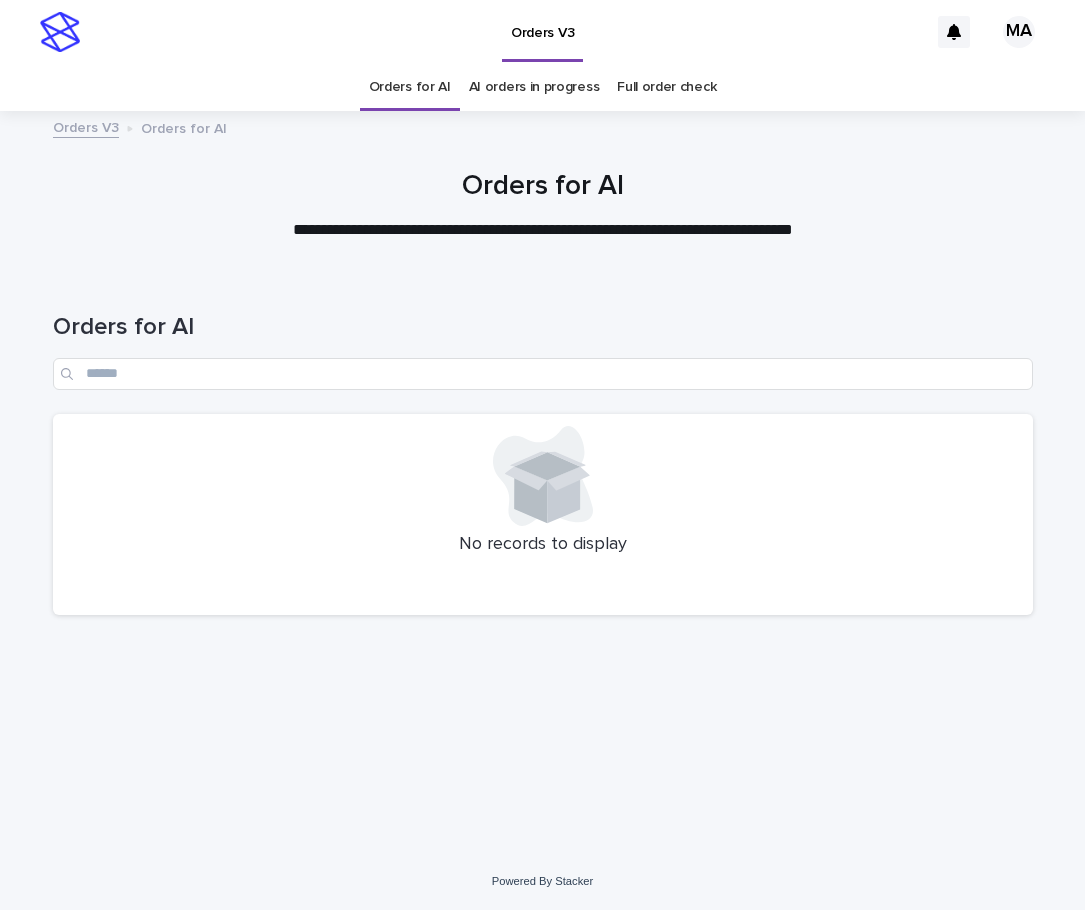 click on "**********" at bounding box center [543, 230] 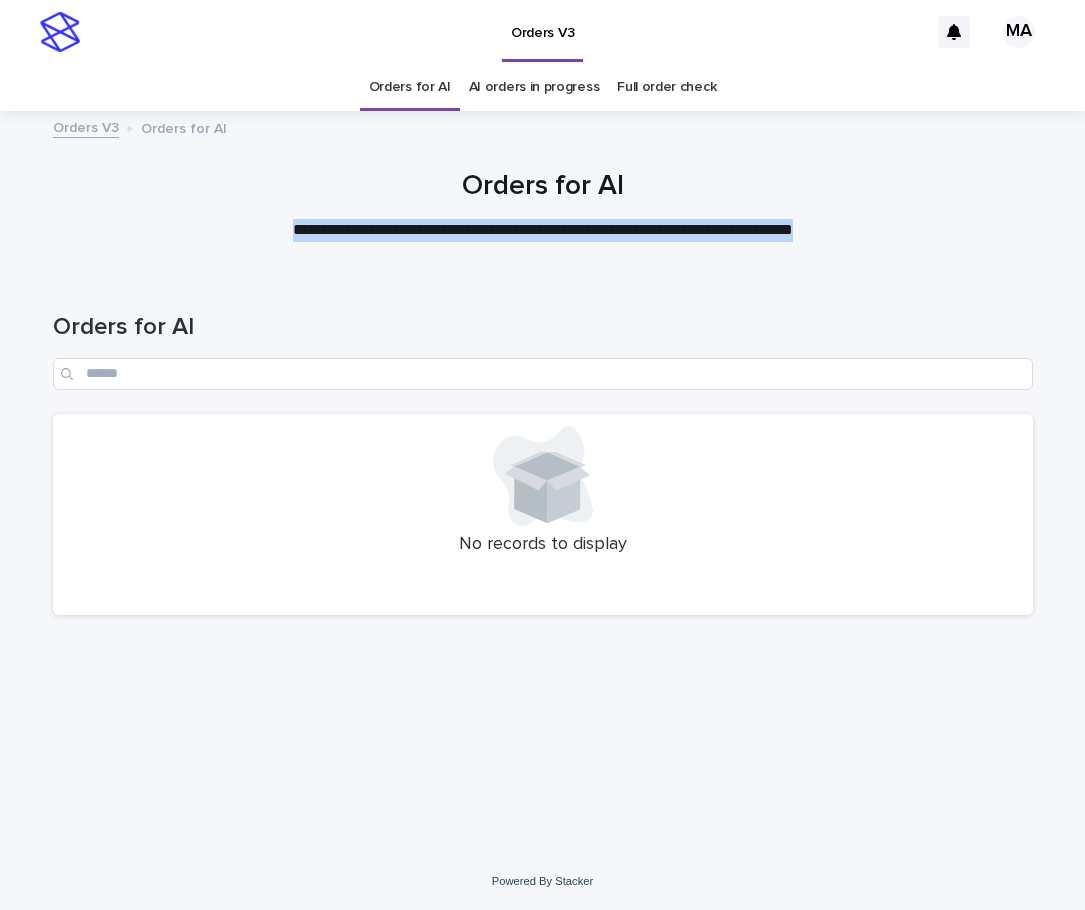 drag, startPoint x: 225, startPoint y: 229, endPoint x: 925, endPoint y: 251, distance: 700.34564 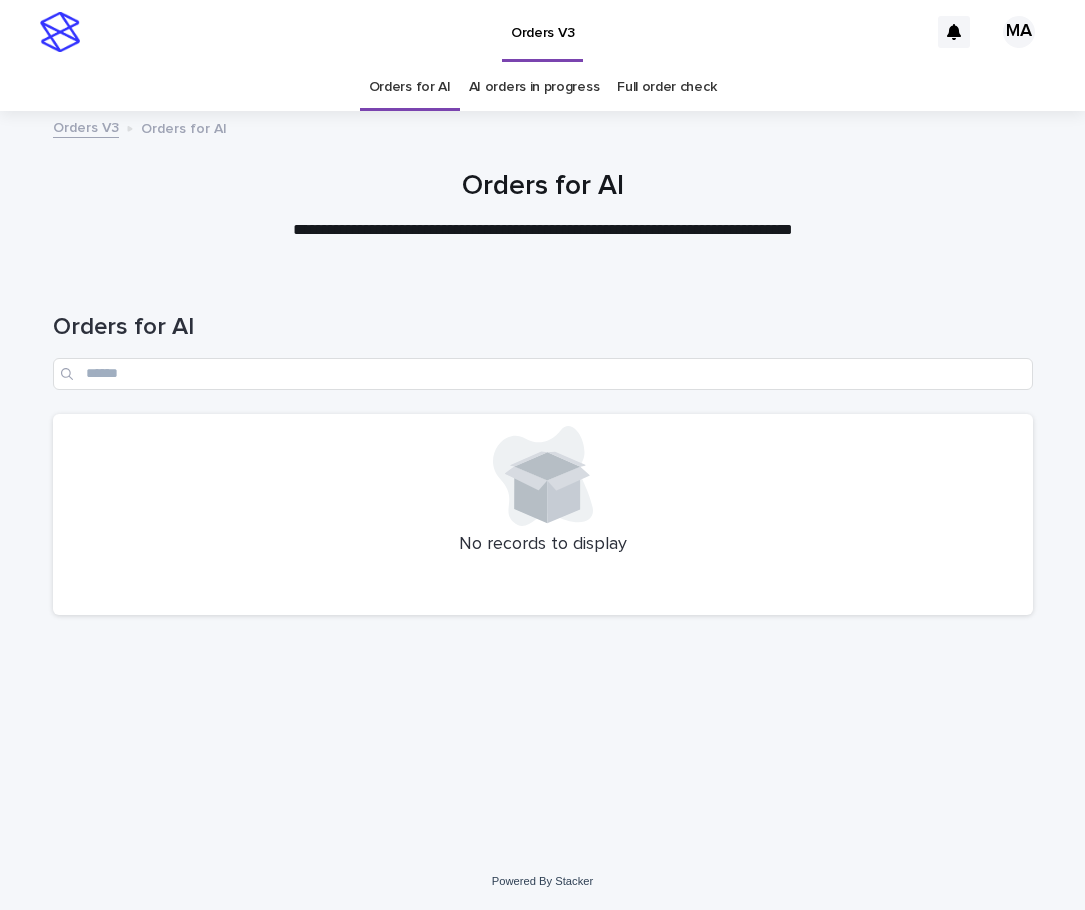 click on "**********" at bounding box center (543, 230) 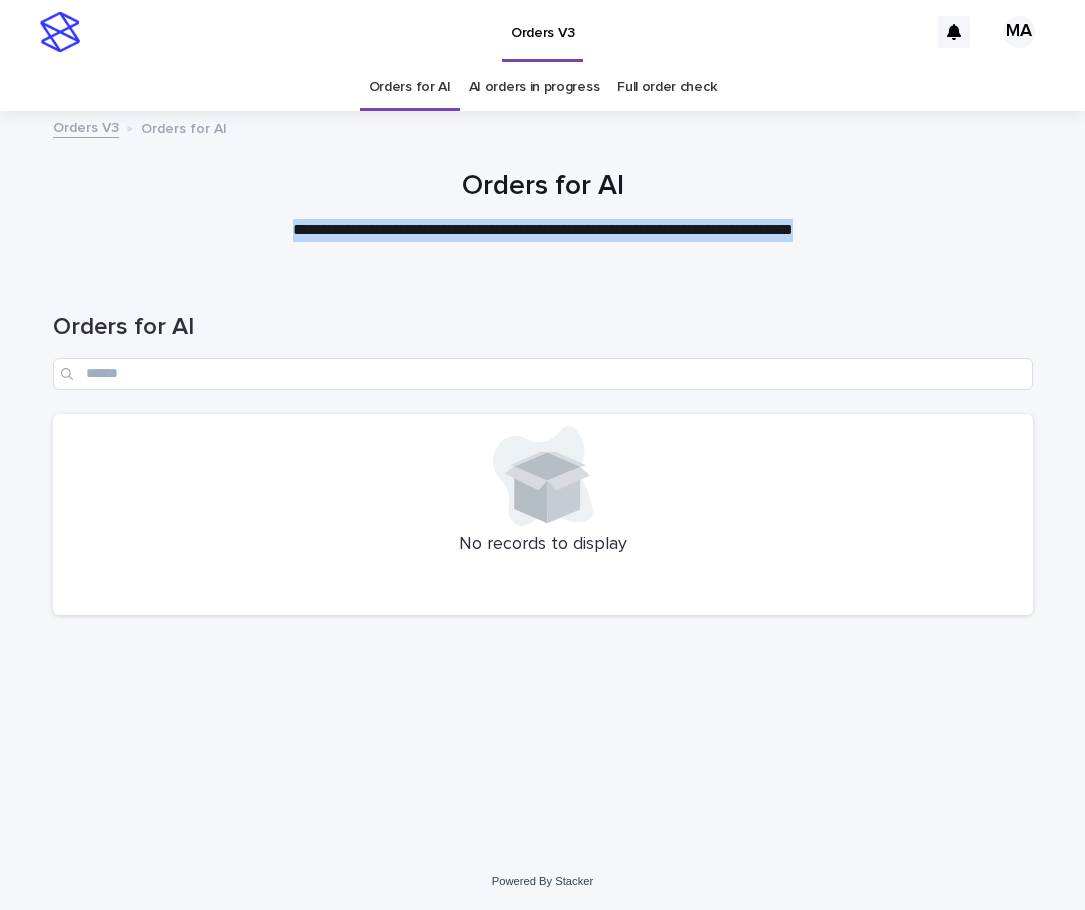 drag, startPoint x: 932, startPoint y: 241, endPoint x: 136, endPoint y: 250, distance: 796.0509 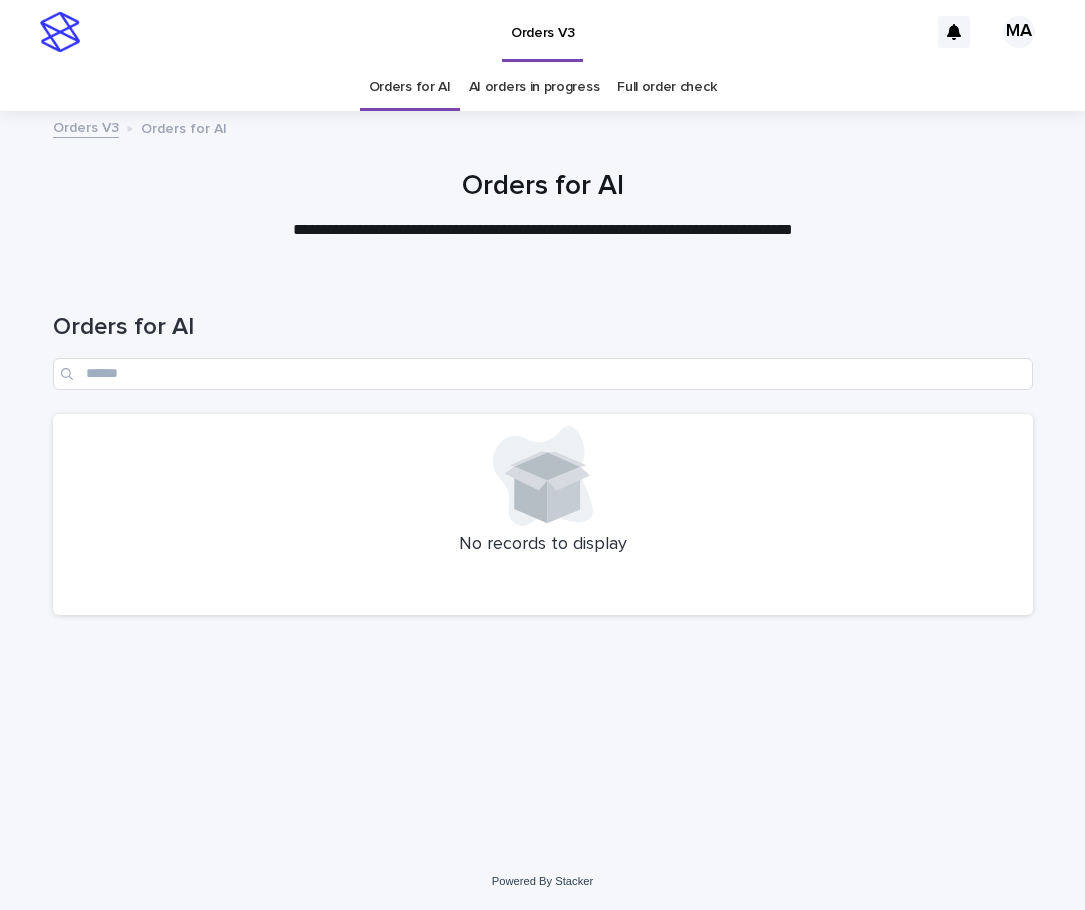 click on "**********" at bounding box center (543, 230) 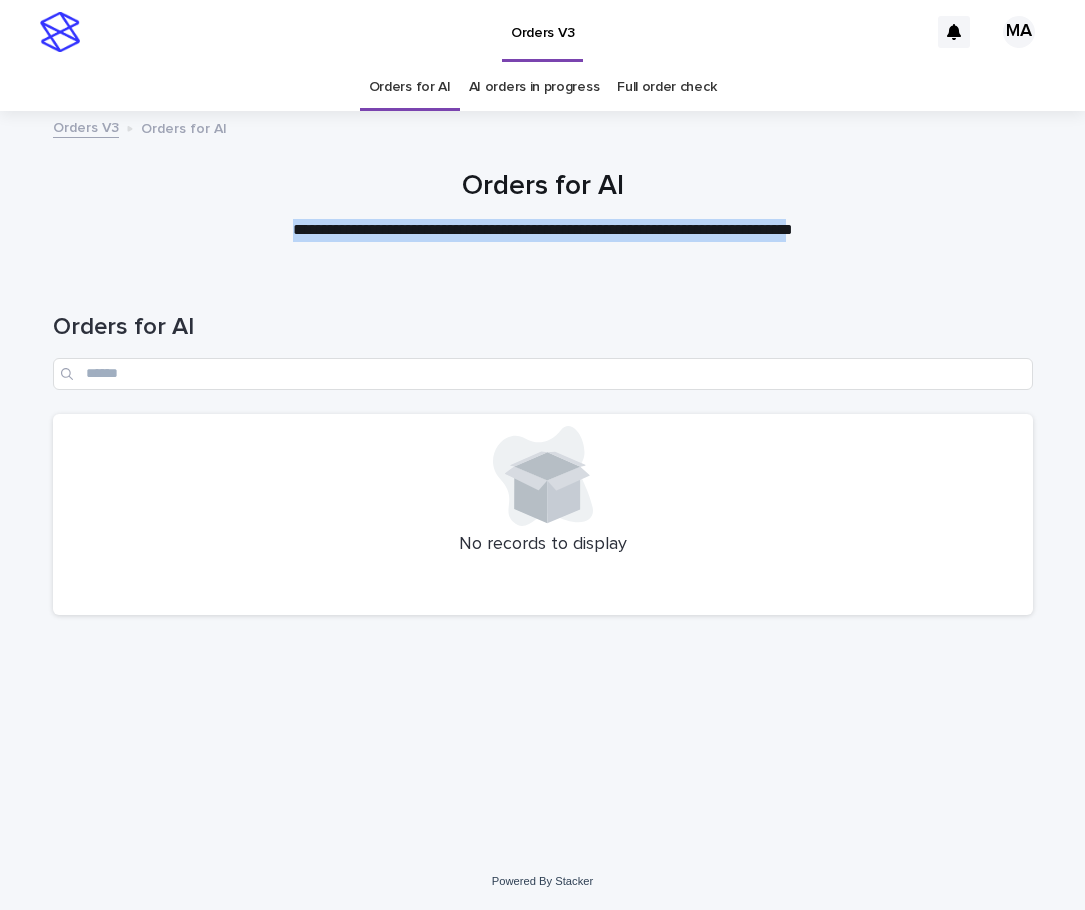 drag, startPoint x: 825, startPoint y: 228, endPoint x: 138, endPoint y: 228, distance: 687 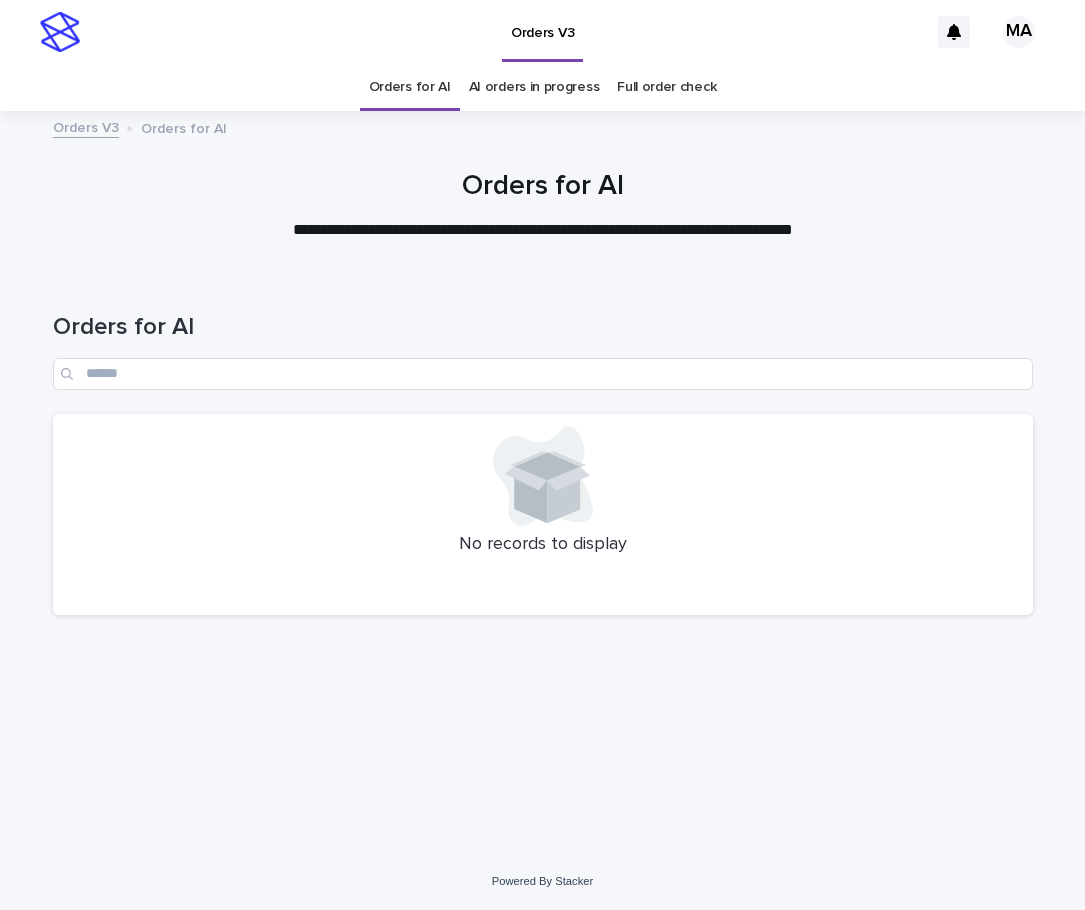 click on "**********" at bounding box center (543, 206) 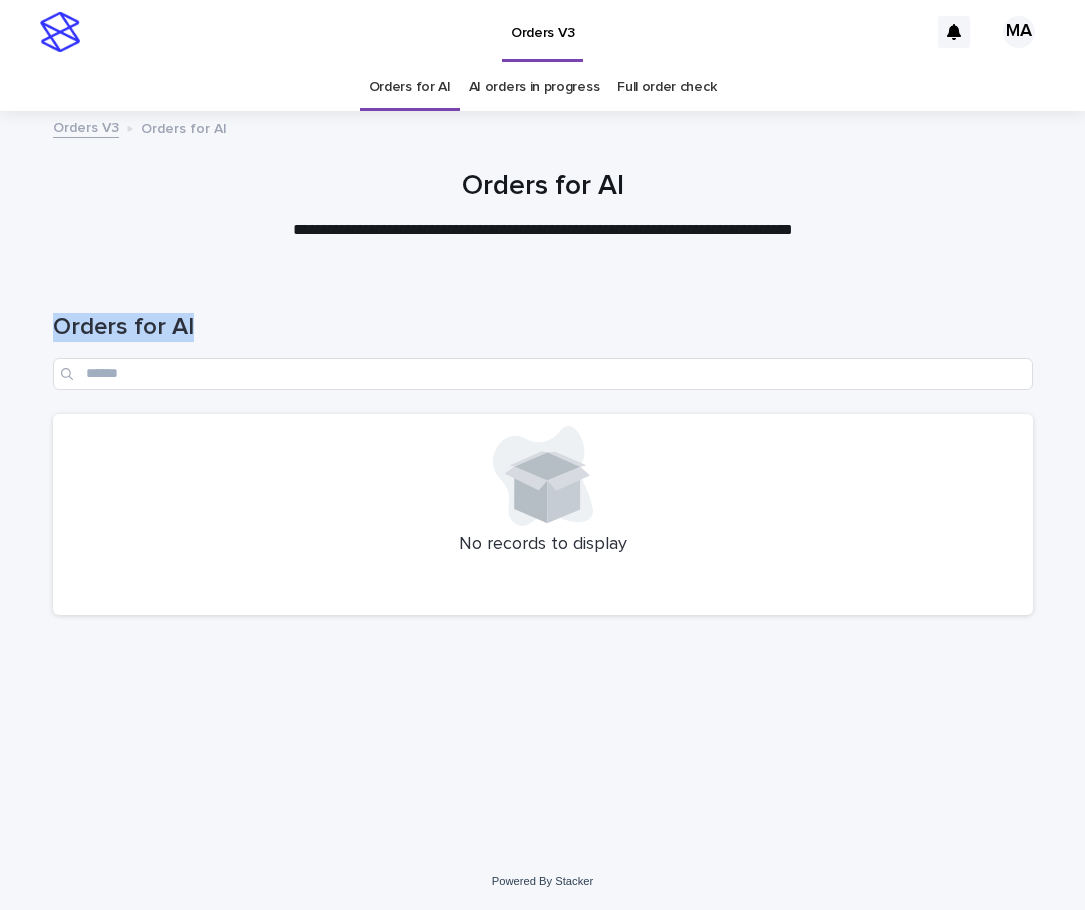 drag, startPoint x: 181, startPoint y: 228, endPoint x: 824, endPoint y: 274, distance: 644.6433 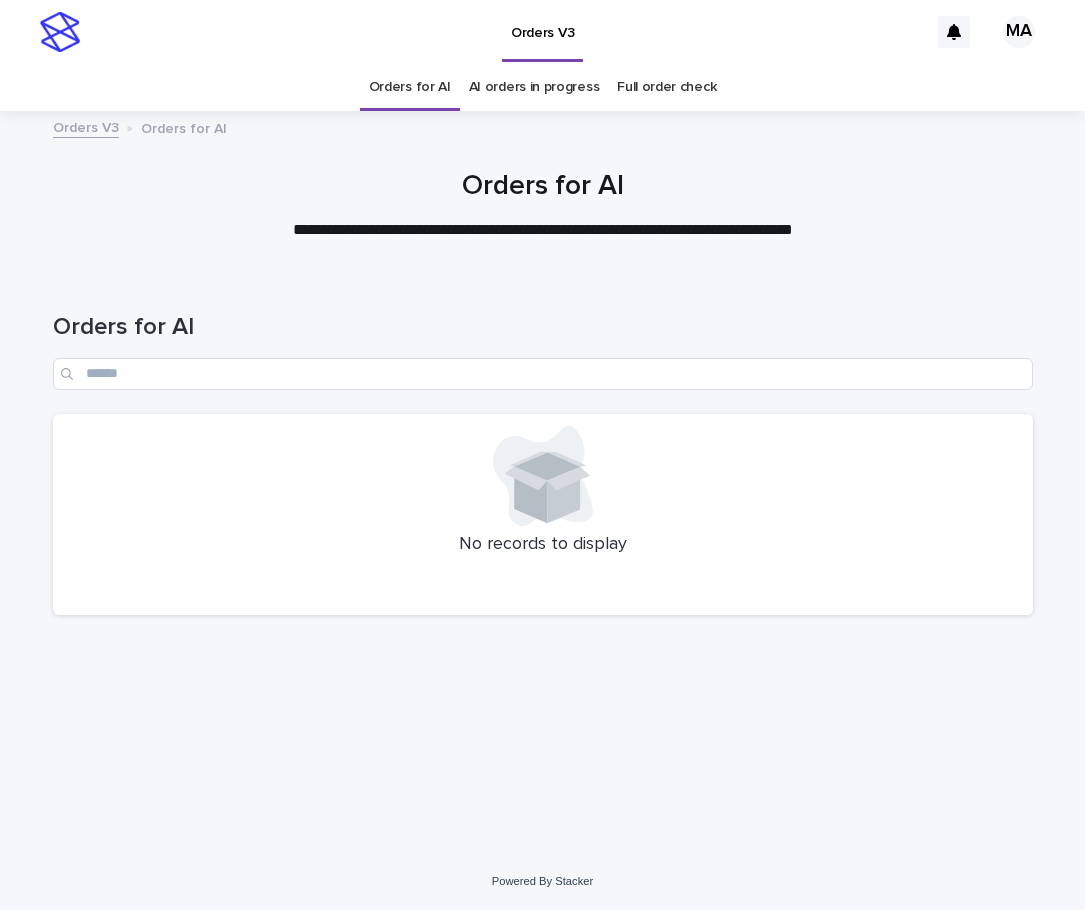 click at bounding box center (542, 197) 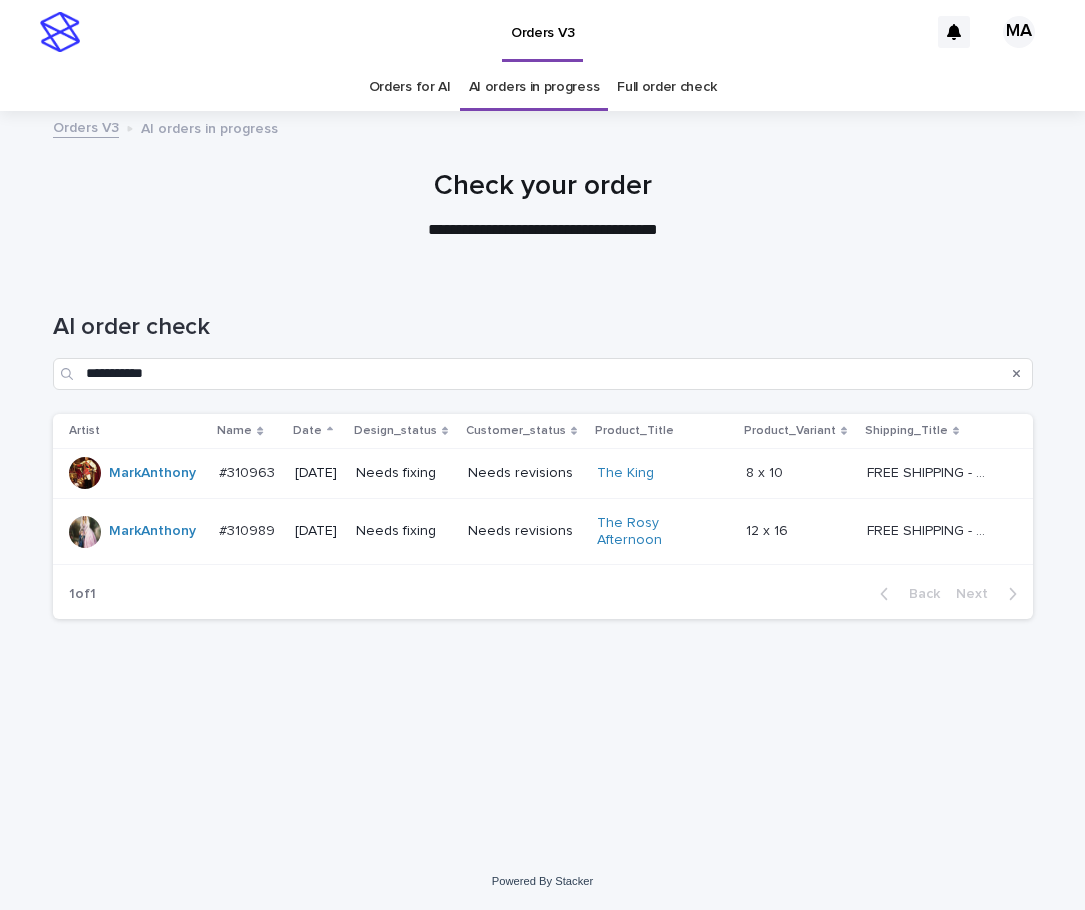 scroll, scrollTop: 0, scrollLeft: 0, axis: both 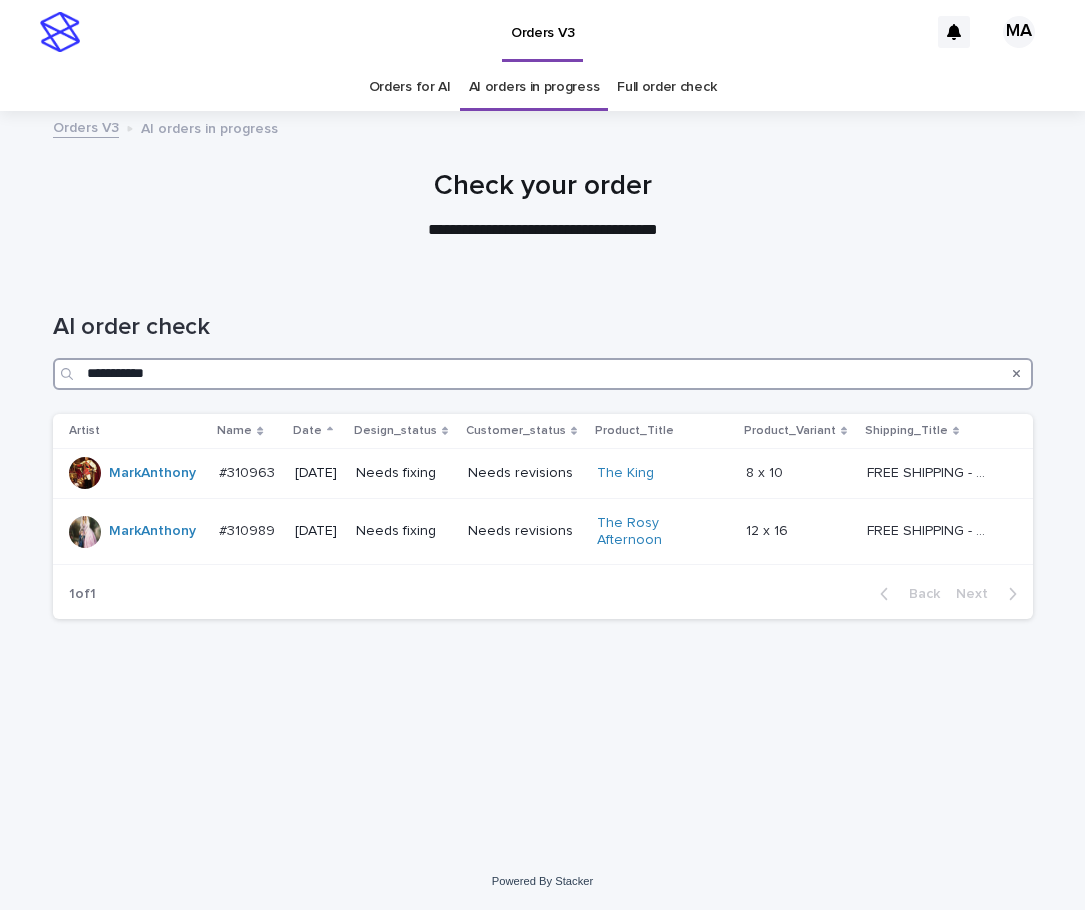 drag, startPoint x: 12, startPoint y: 384, endPoint x: -12, endPoint y: 384, distance: 24 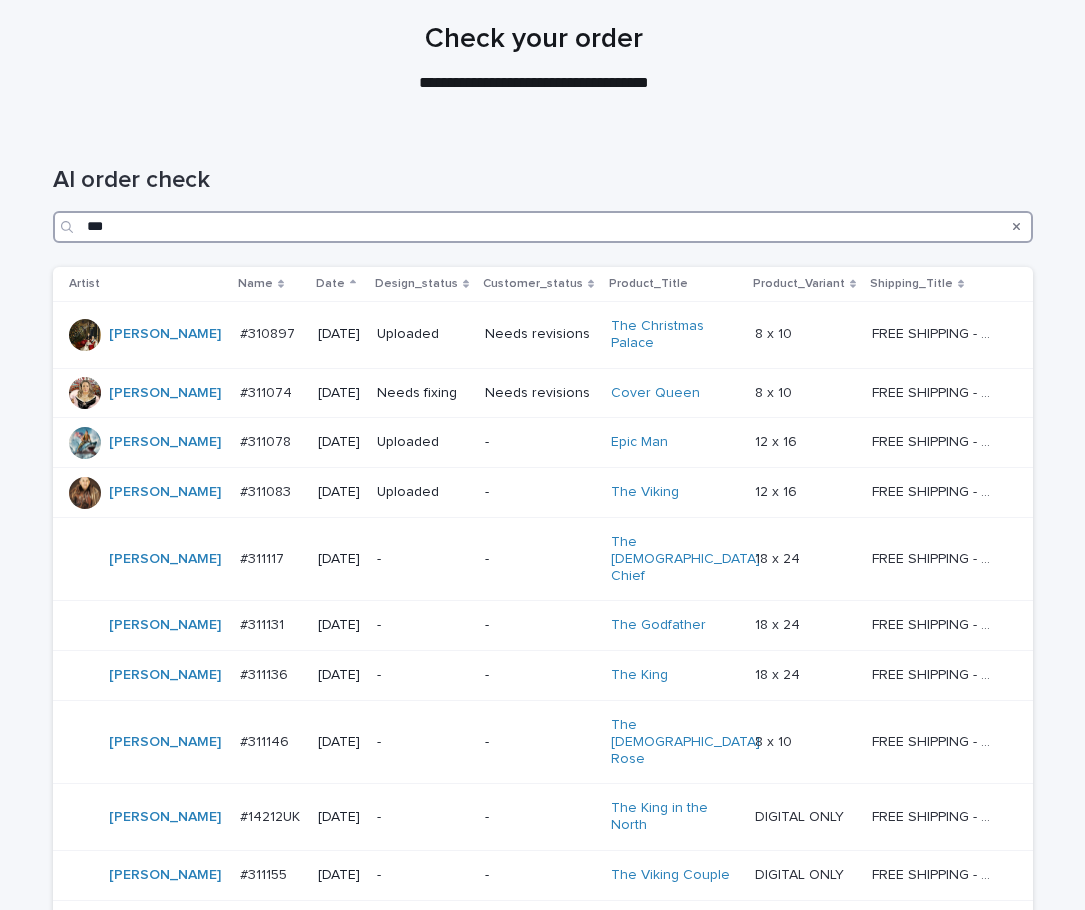 scroll, scrollTop: 146, scrollLeft: 0, axis: vertical 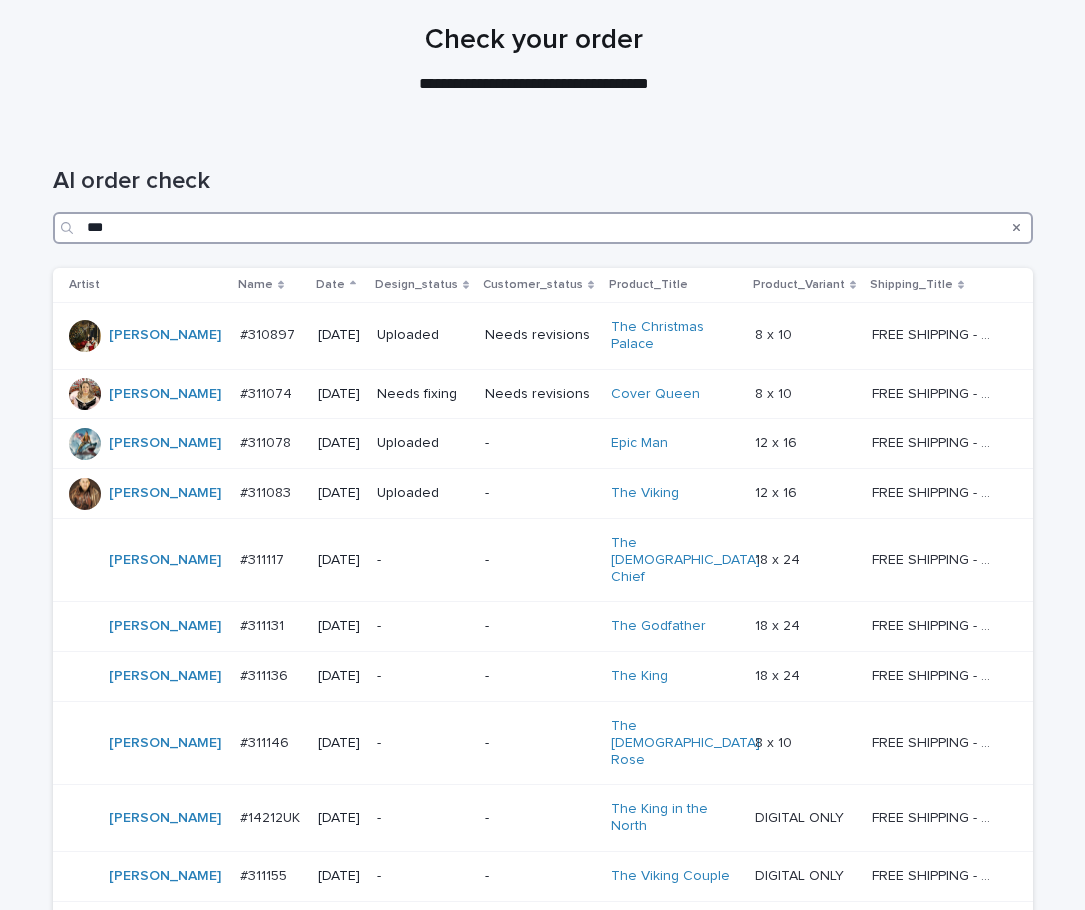 drag, startPoint x: 142, startPoint y: 221, endPoint x: -71, endPoint y: 244, distance: 214.23819 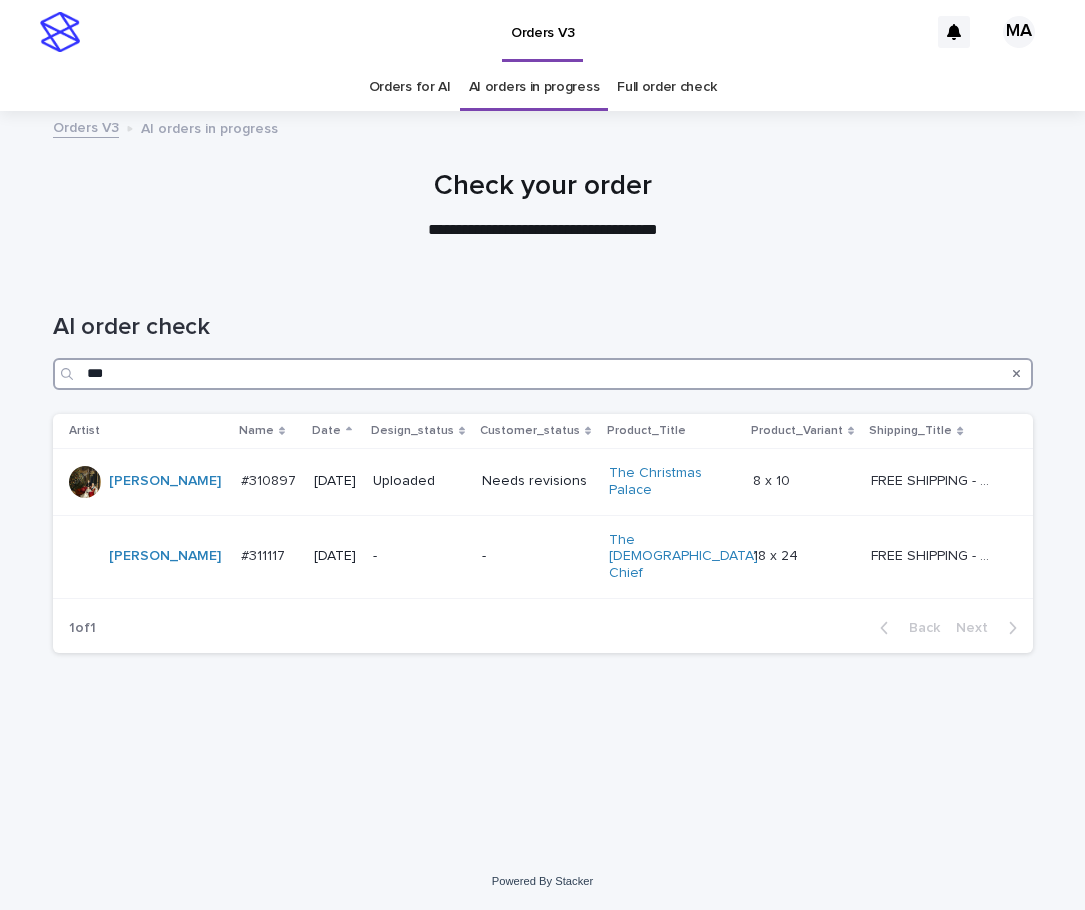 scroll, scrollTop: 0, scrollLeft: 0, axis: both 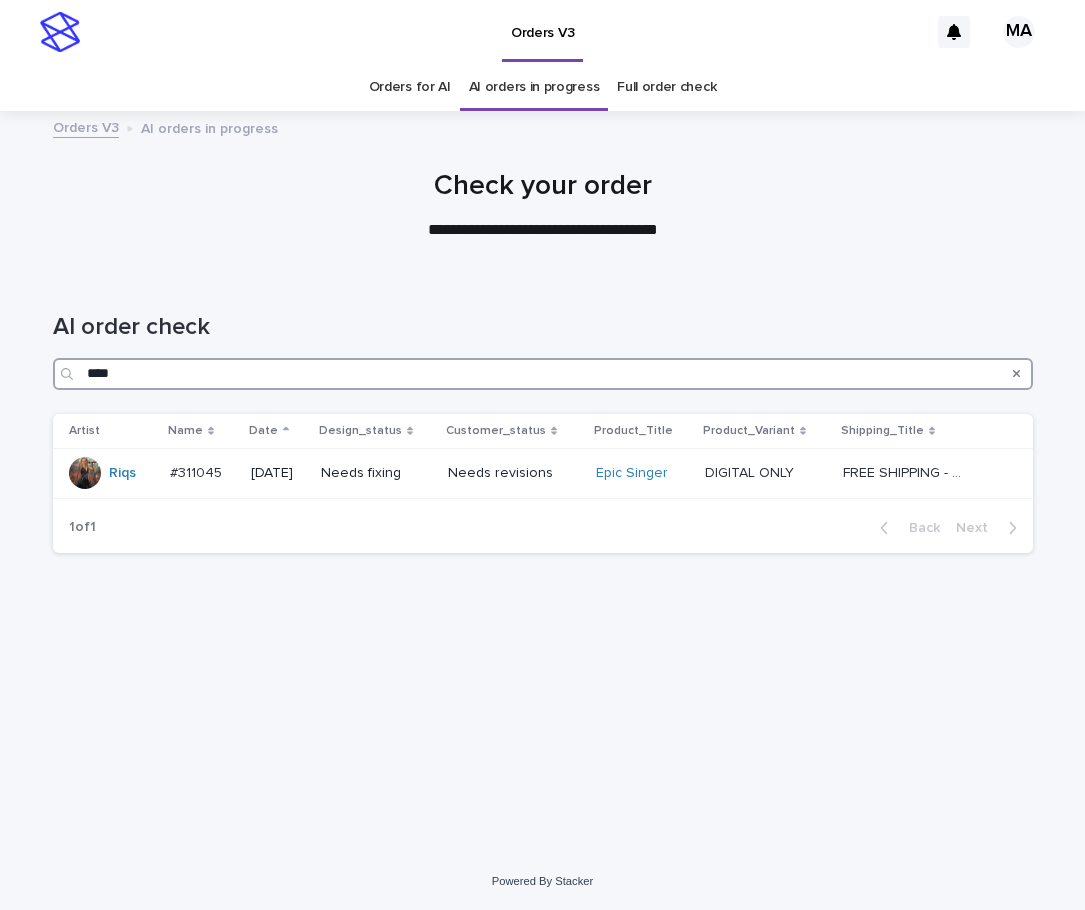 drag, startPoint x: 136, startPoint y: 373, endPoint x: 50, endPoint y: 381, distance: 86.37129 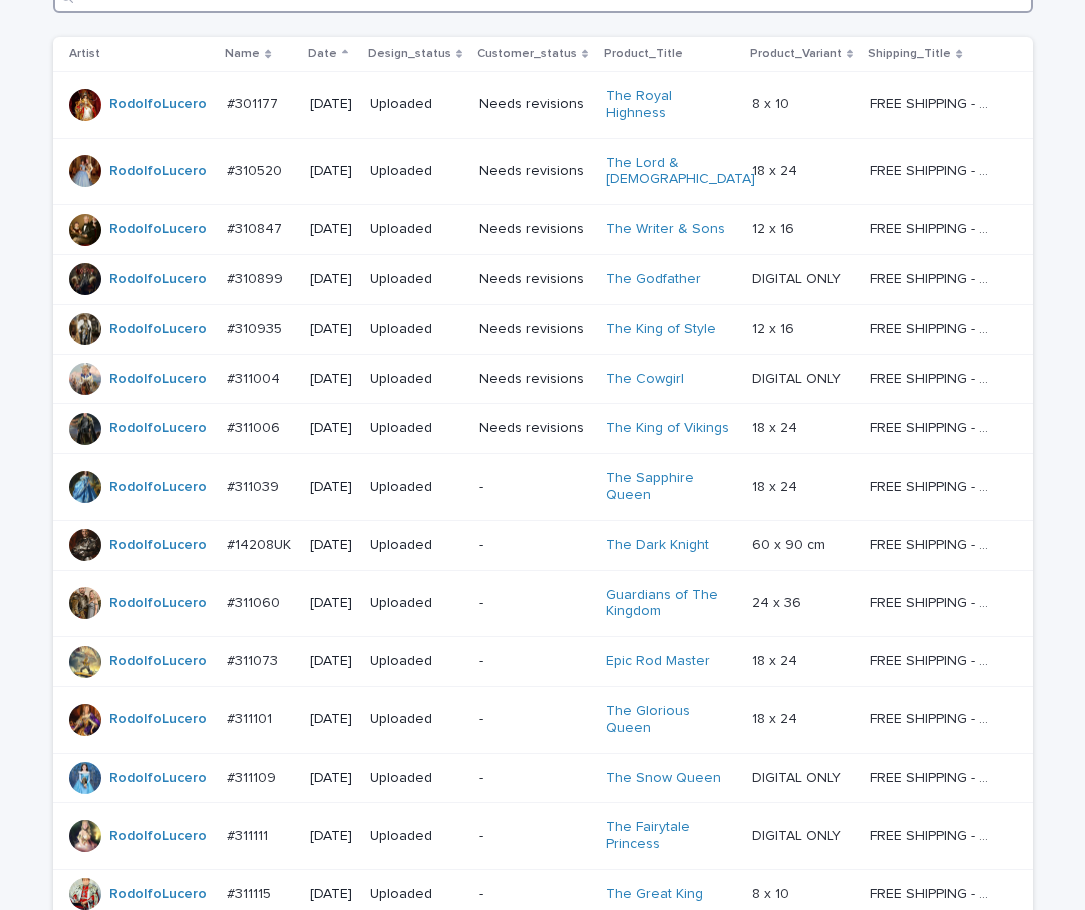 scroll, scrollTop: 311, scrollLeft: 0, axis: vertical 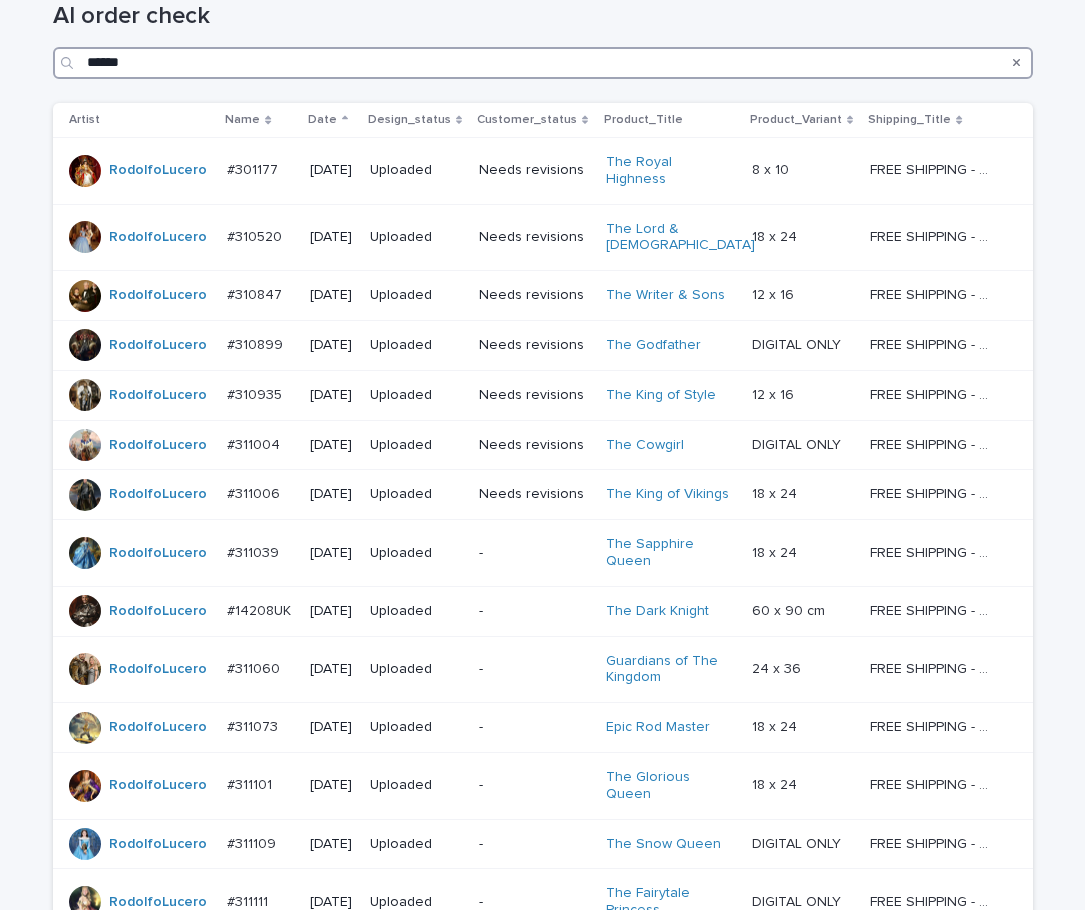 type on "******" 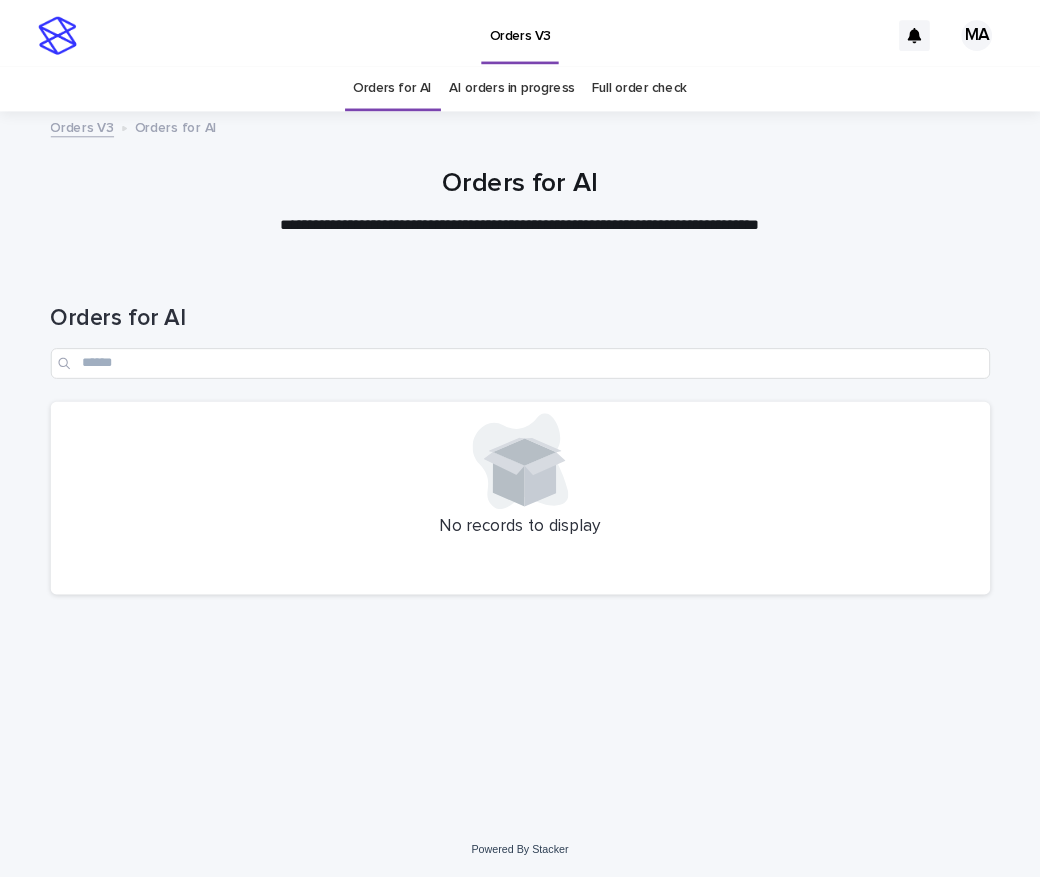 scroll, scrollTop: 0, scrollLeft: 0, axis: both 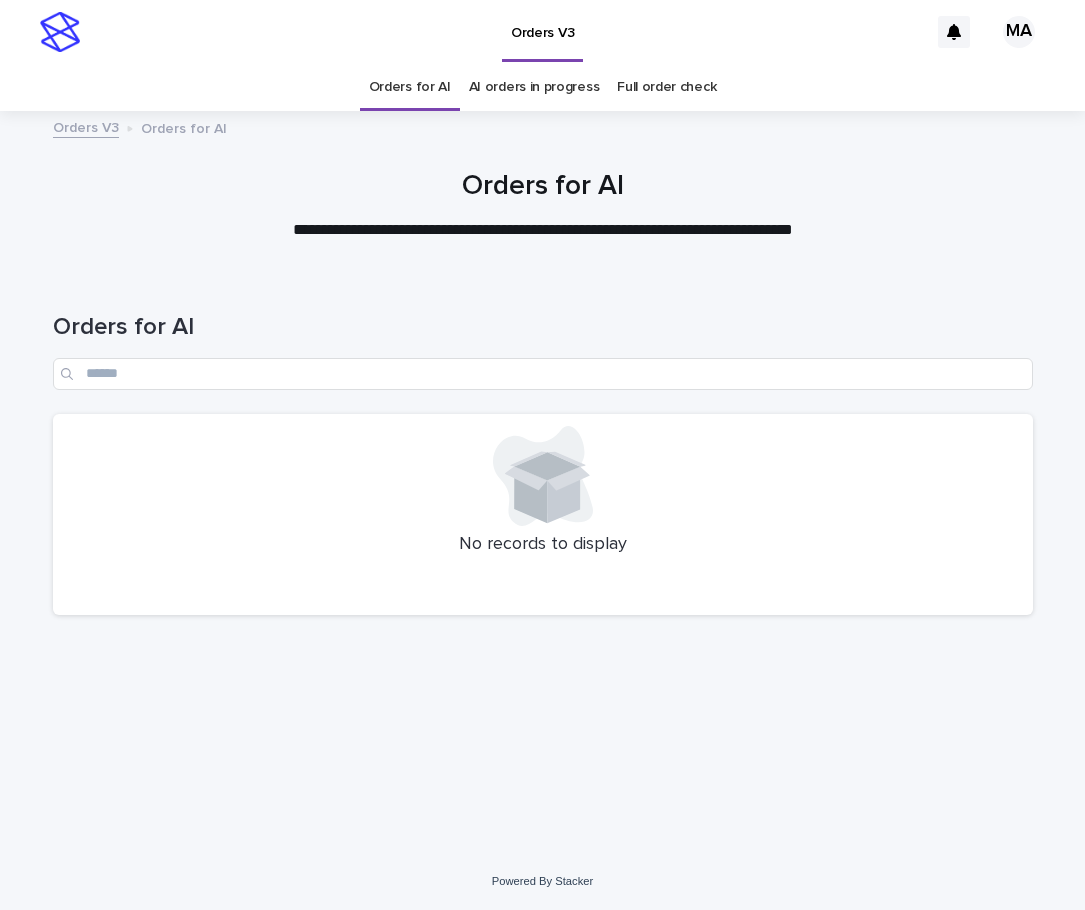 click on "Orders for AI" at bounding box center [543, 343] 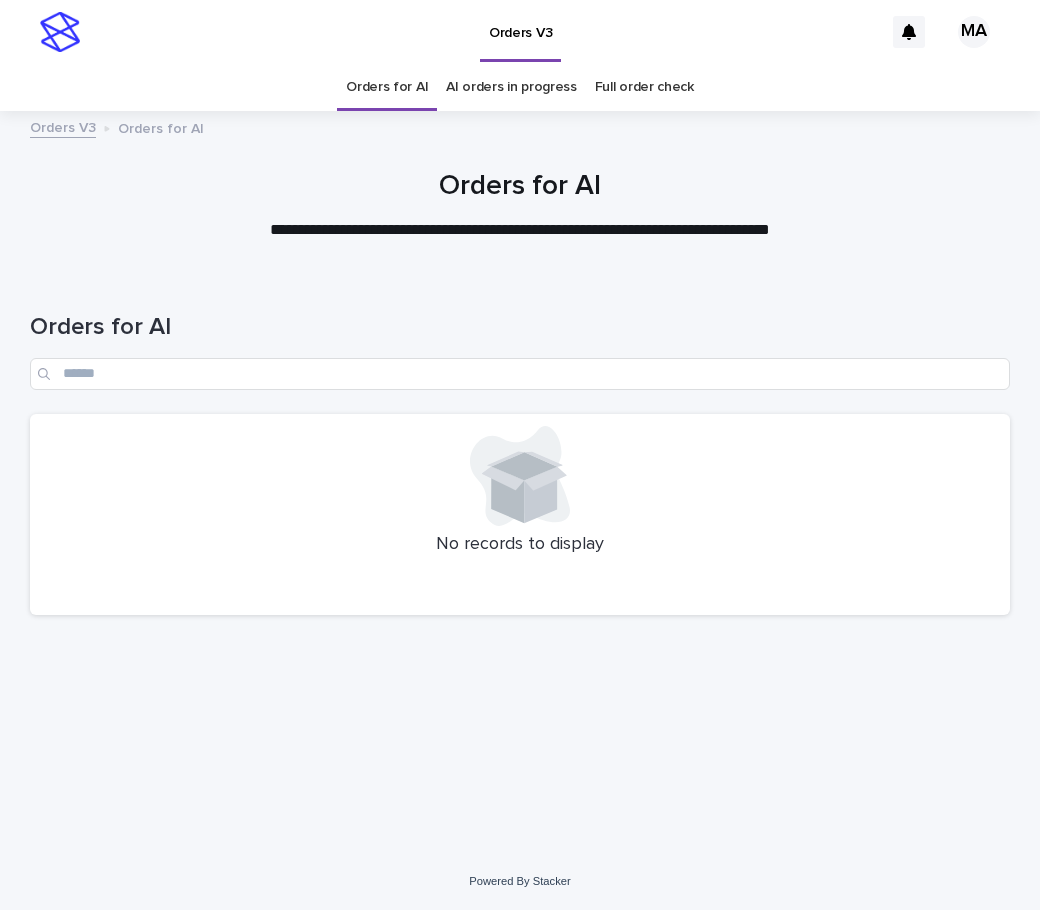 click on "No records to display" at bounding box center [520, 515] 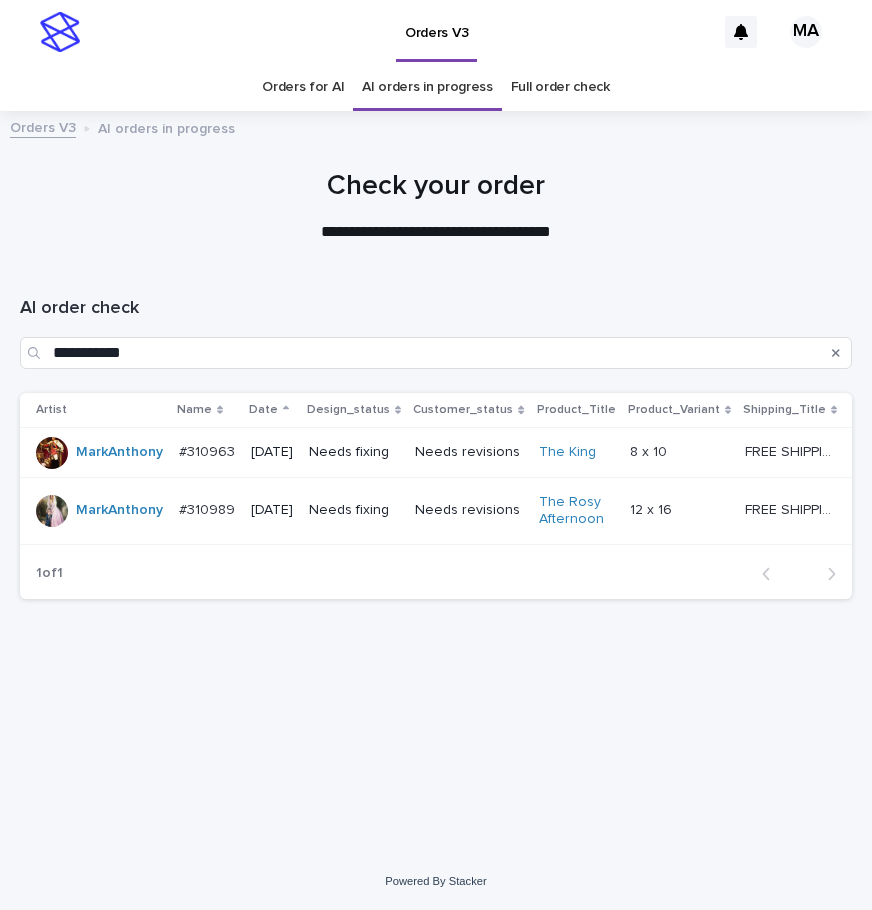 scroll, scrollTop: 0, scrollLeft: 0, axis: both 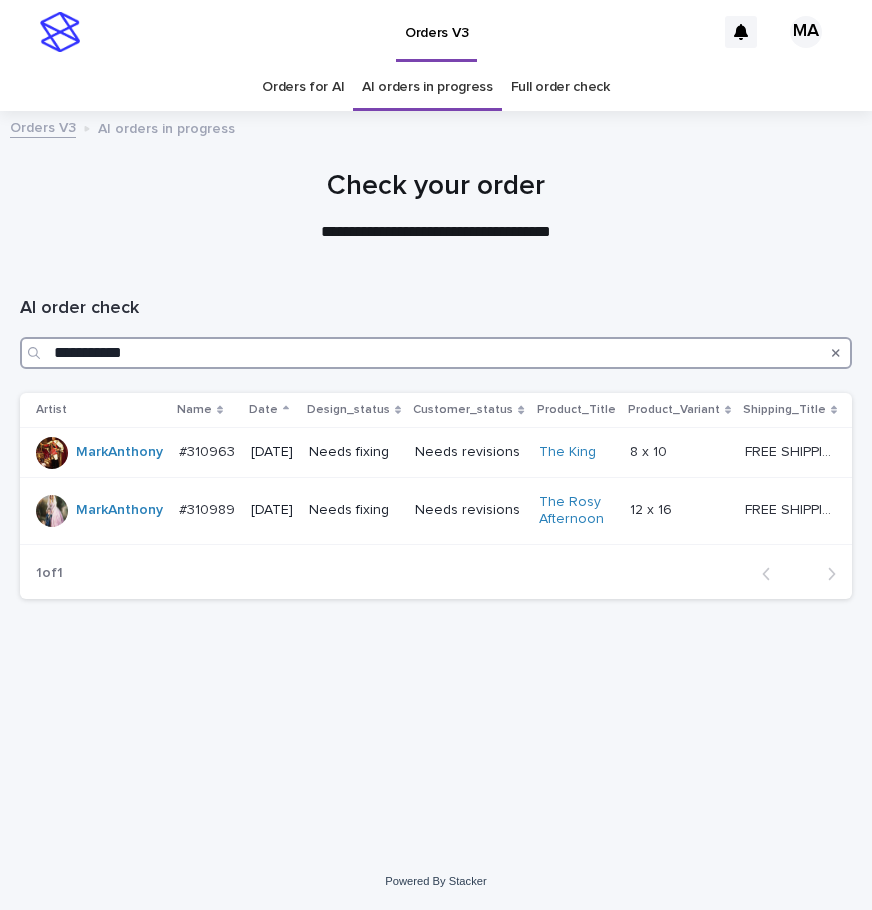 drag, startPoint x: 156, startPoint y: 350, endPoint x: -26, endPoint y: 350, distance: 182 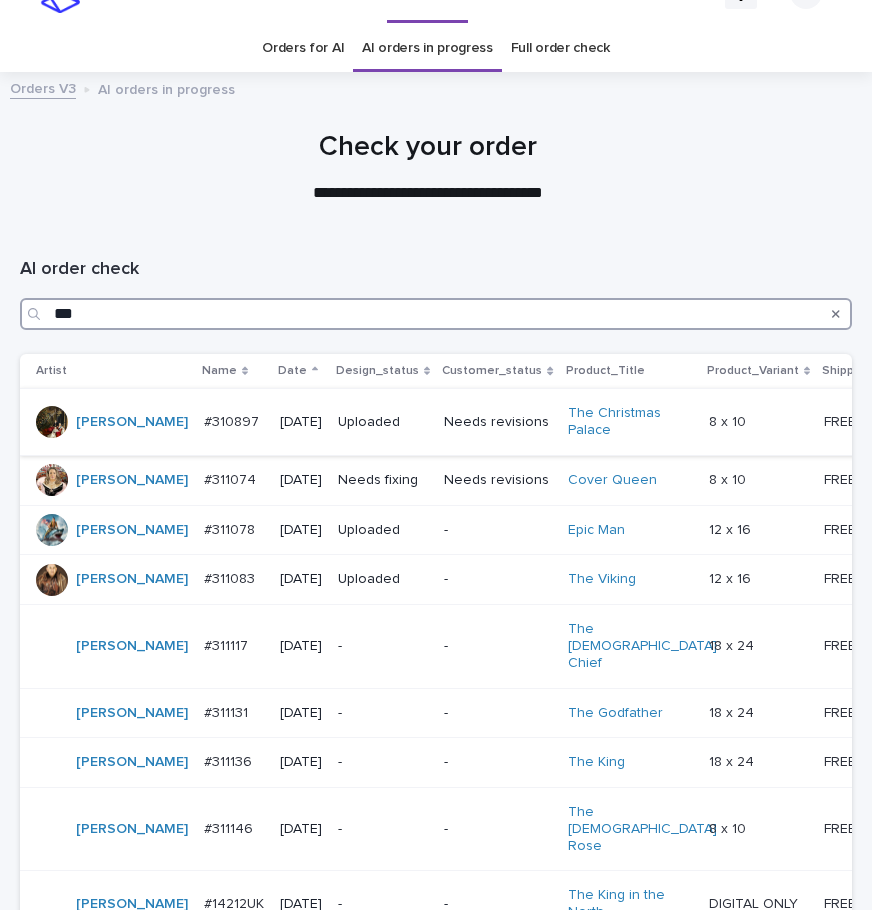 scroll, scrollTop: 0, scrollLeft: 0, axis: both 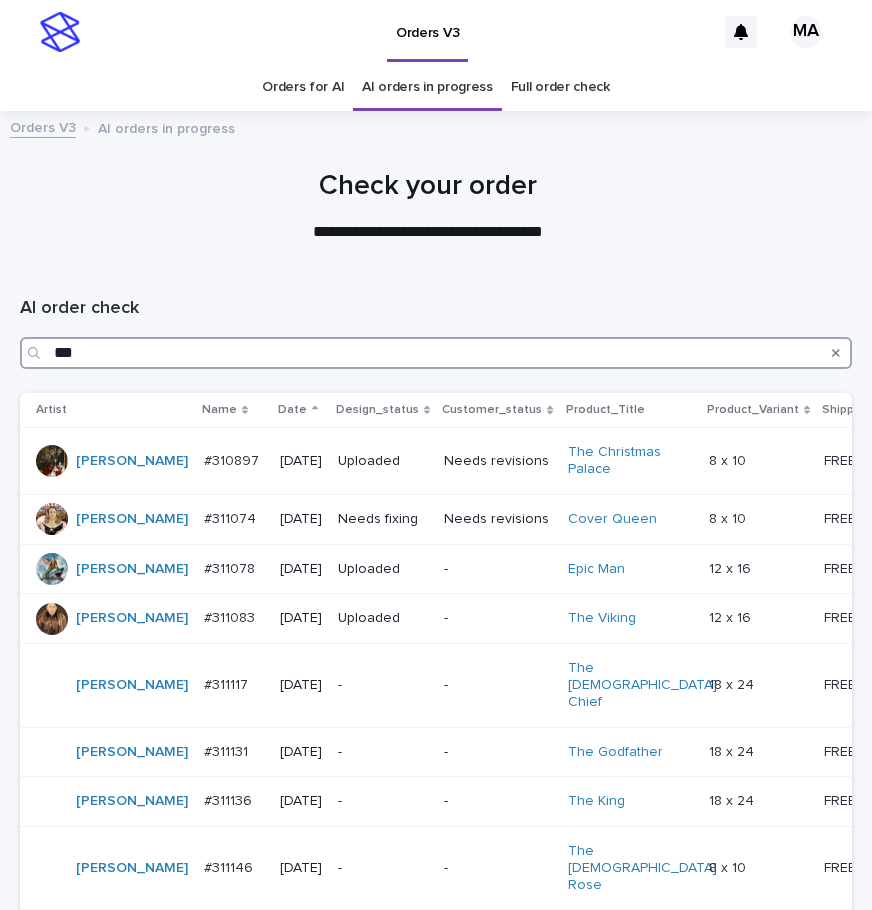 click on "***" at bounding box center (436, 353) 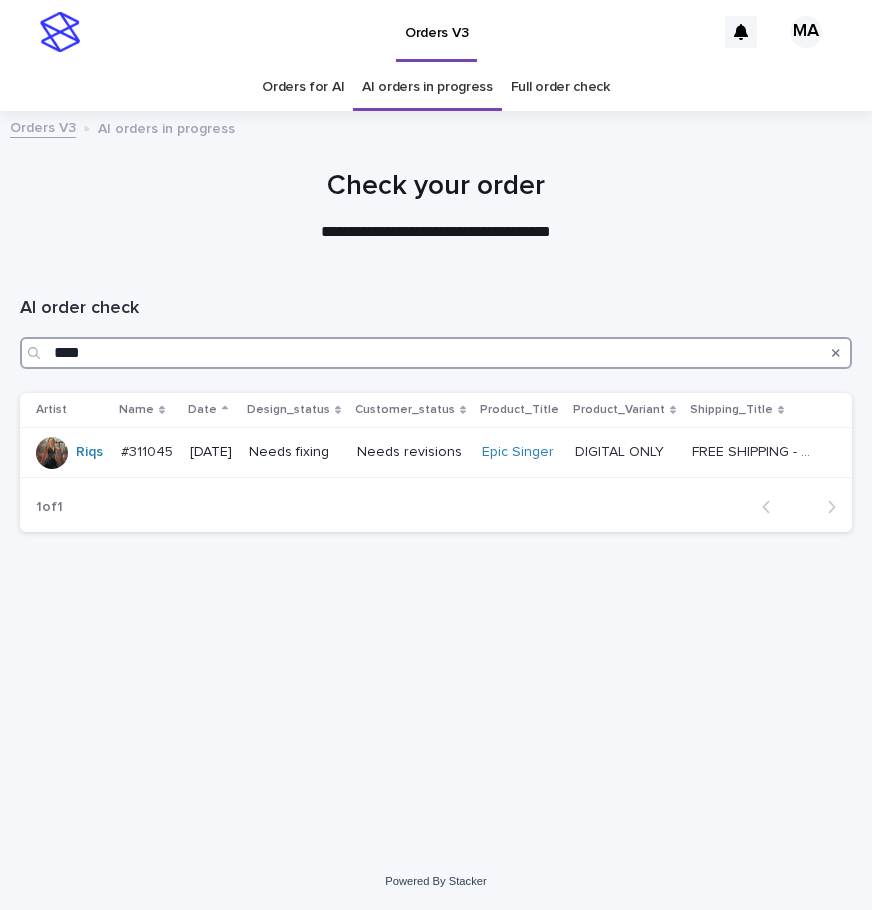 drag, startPoint x: 101, startPoint y: 350, endPoint x: -50, endPoint y: 350, distance: 151 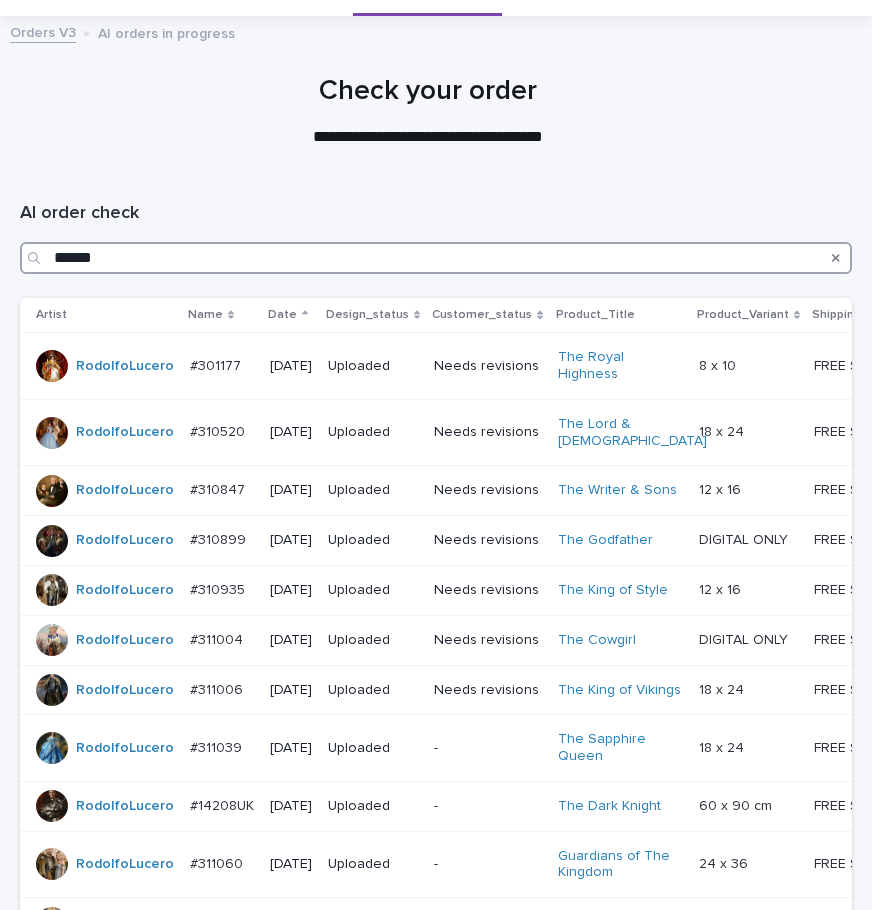 scroll, scrollTop: 0, scrollLeft: 0, axis: both 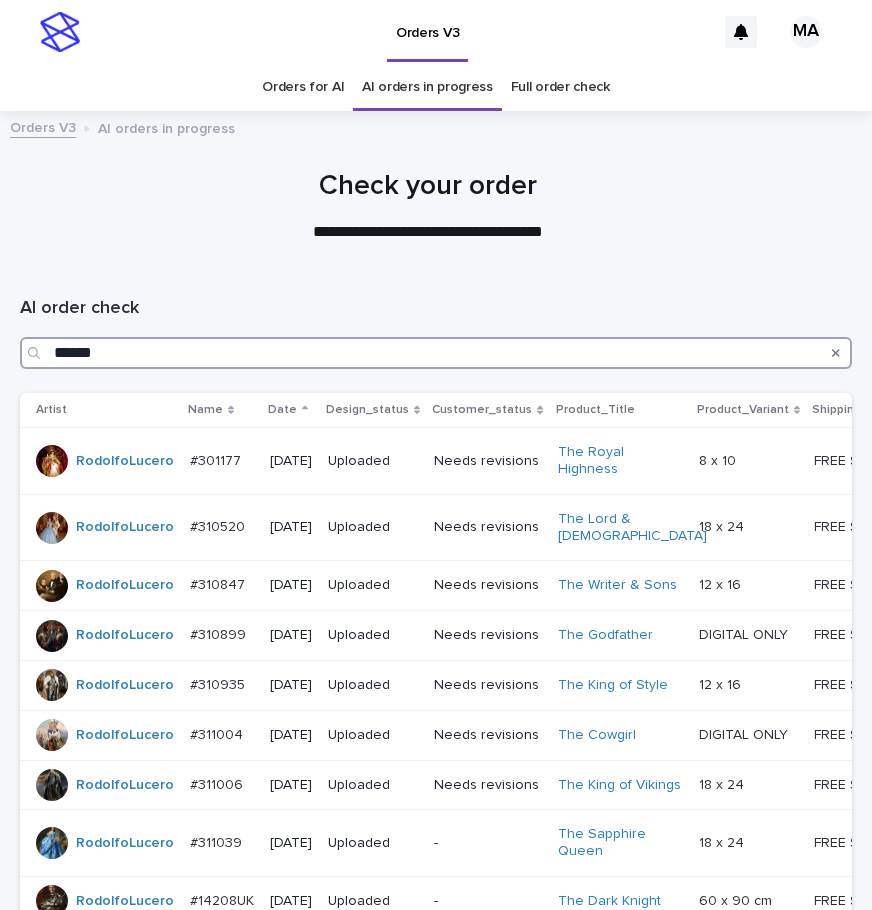 drag, startPoint x: 141, startPoint y: 353, endPoint x: -7, endPoint y: 350, distance: 148.0304 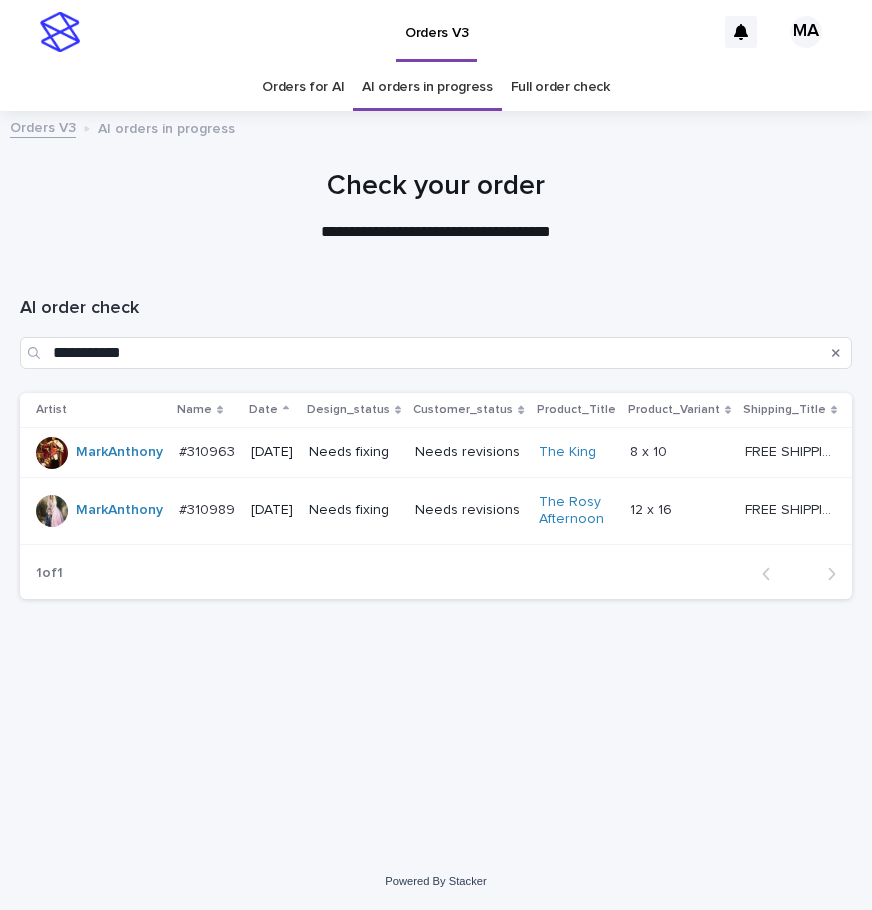 scroll, scrollTop: 0, scrollLeft: 0, axis: both 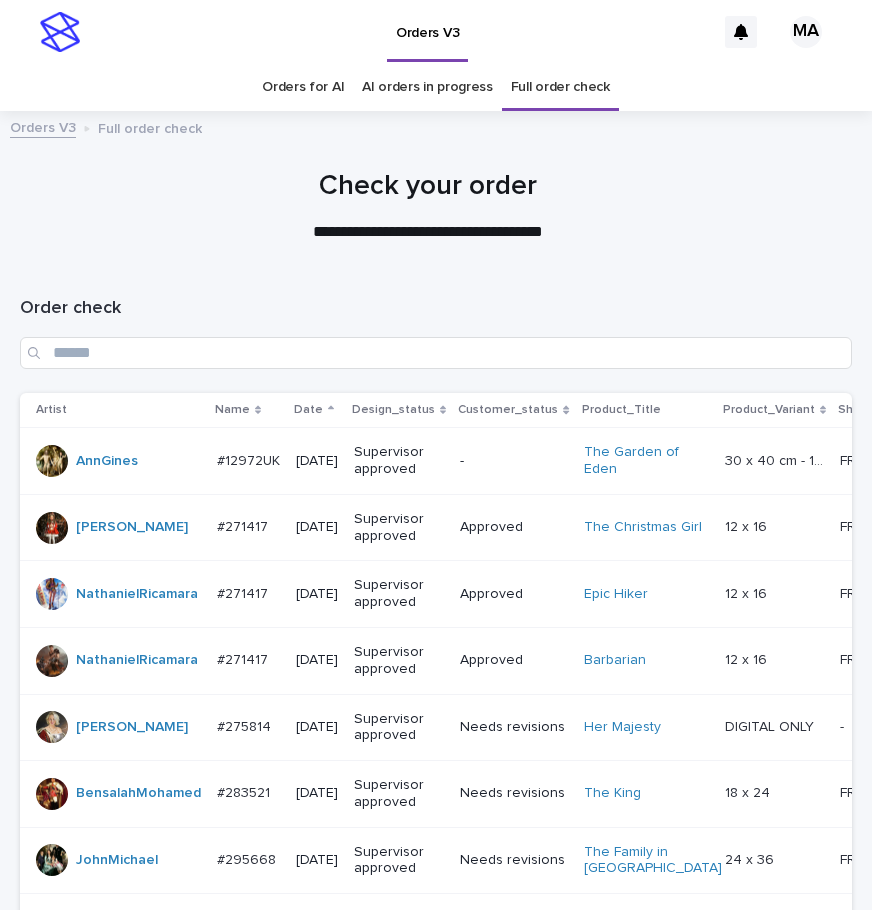 click on "AI orders in progress" at bounding box center (427, 87) 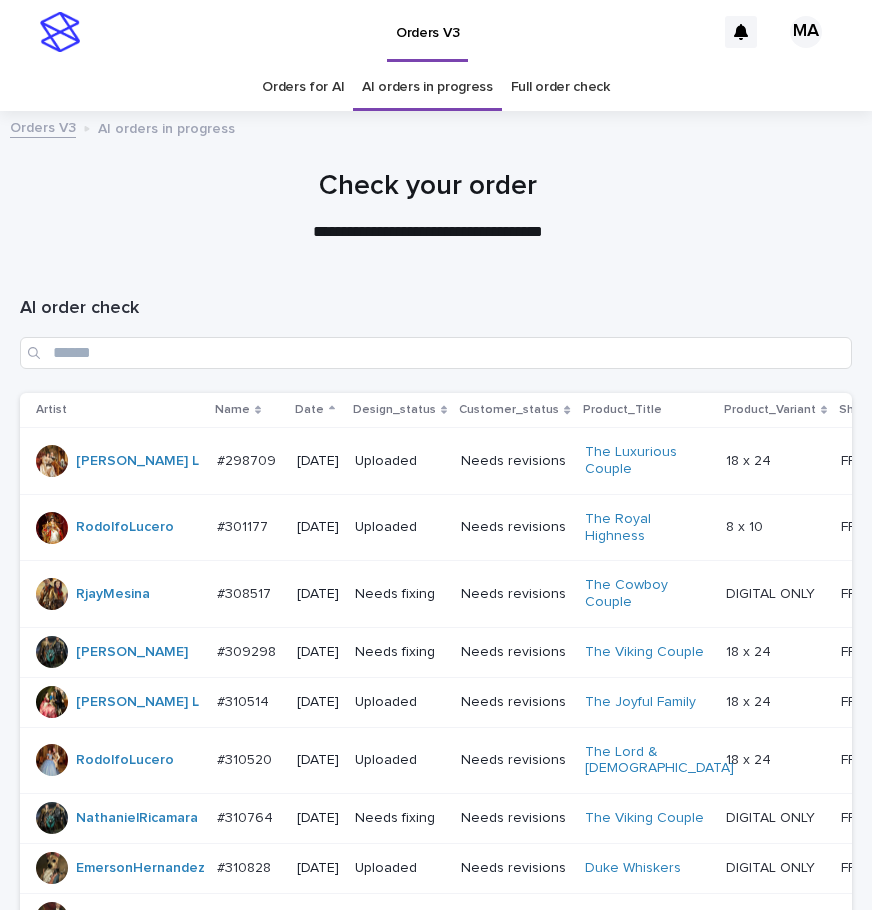 click on "AI order check" at bounding box center [436, 333] 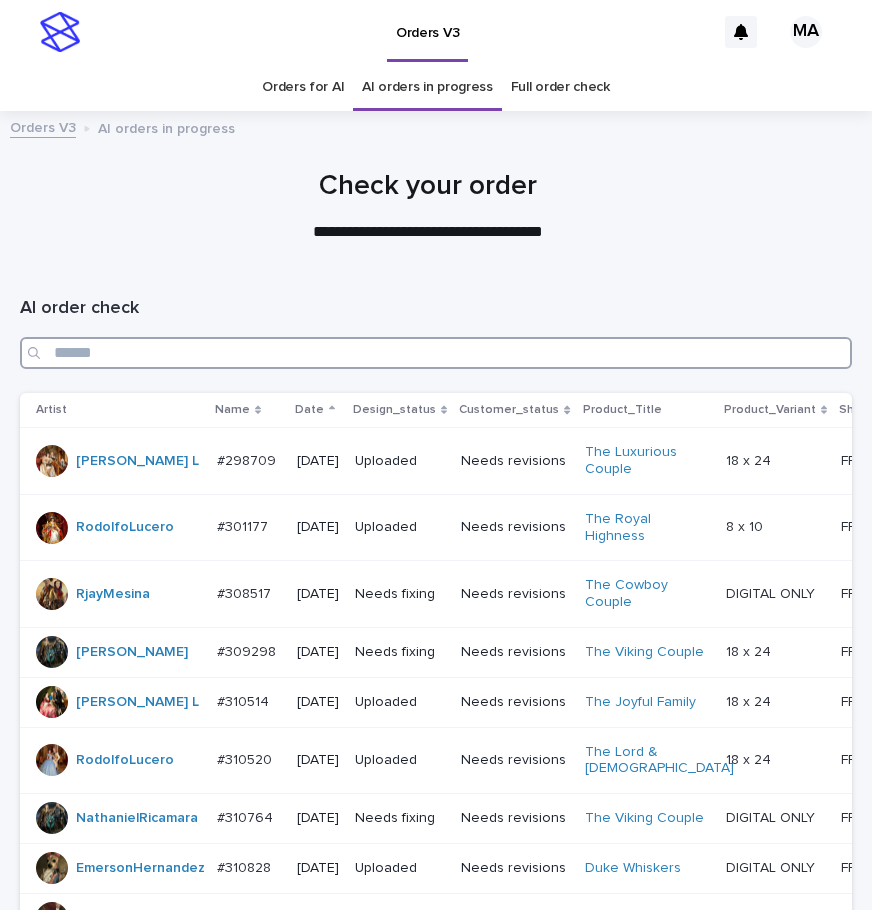click at bounding box center [436, 353] 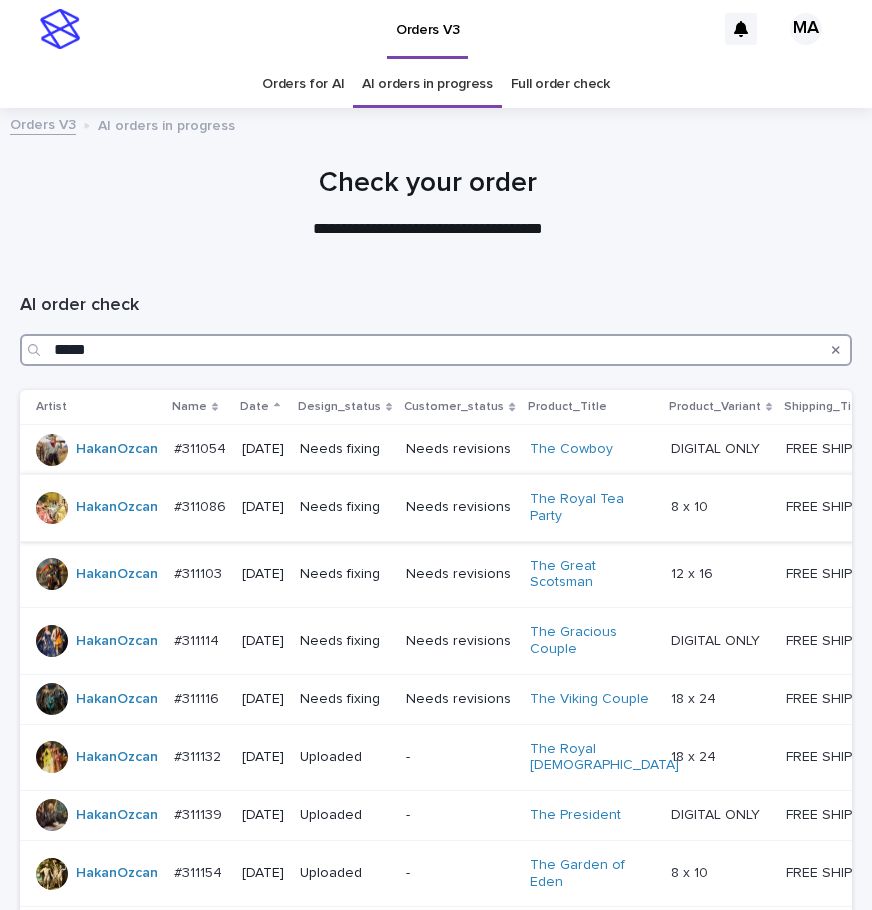 scroll, scrollTop: 0, scrollLeft: 0, axis: both 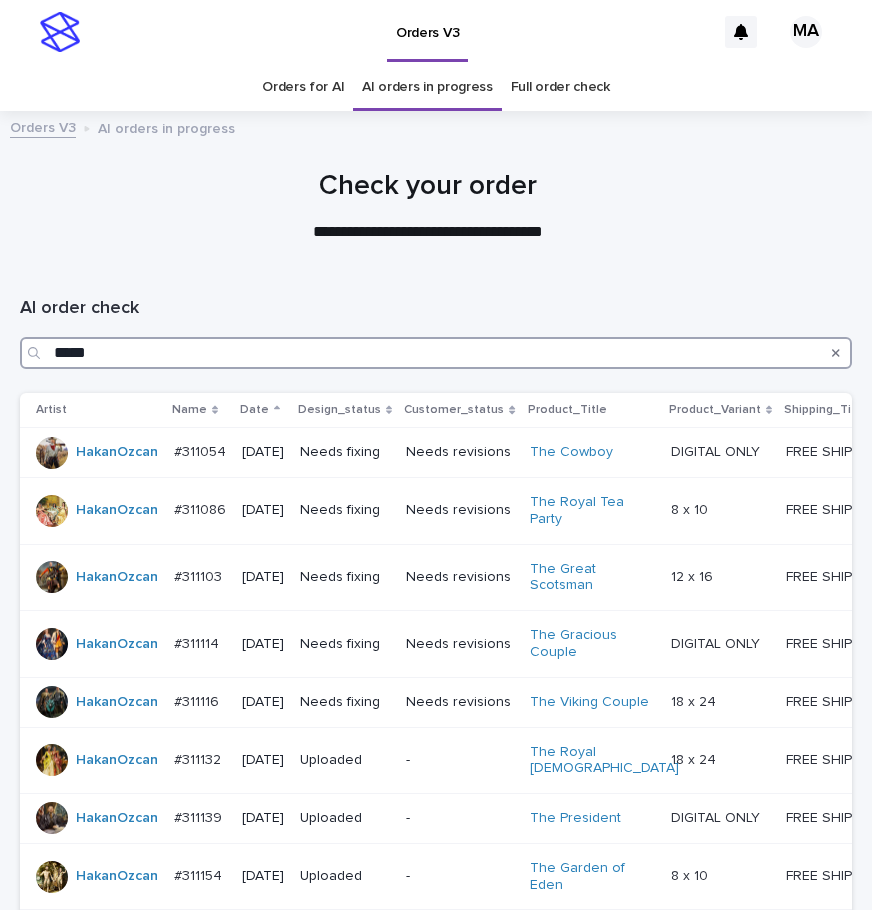 type on "*****" 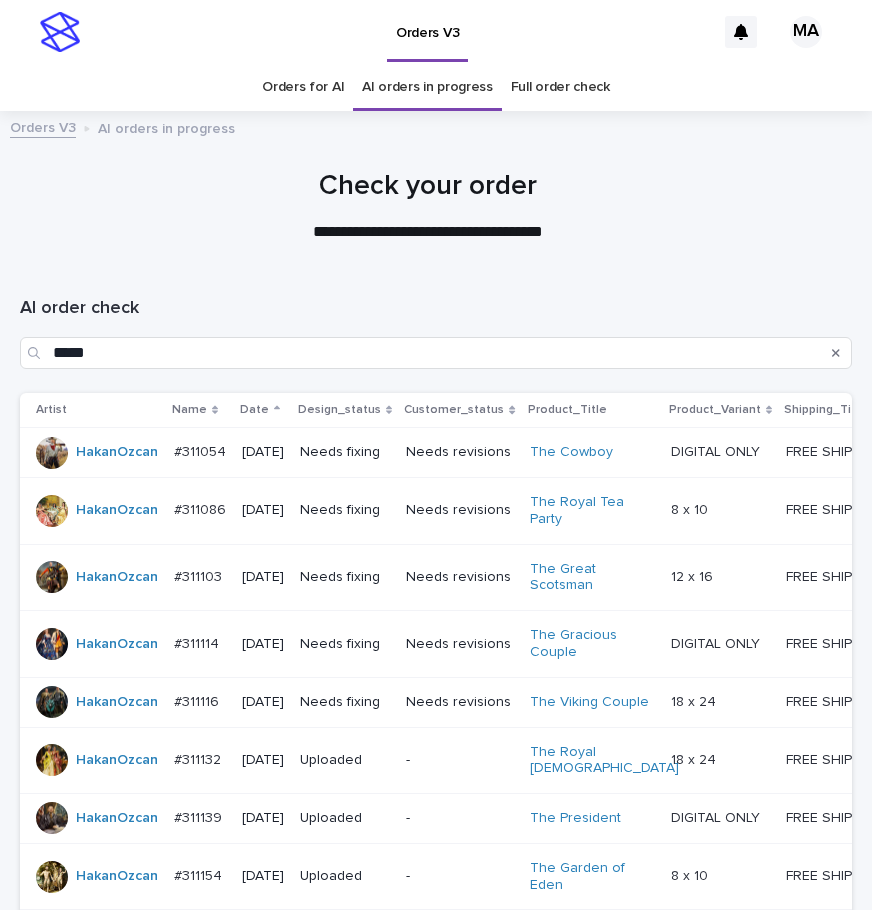 click on "Full order check" at bounding box center [560, 87] 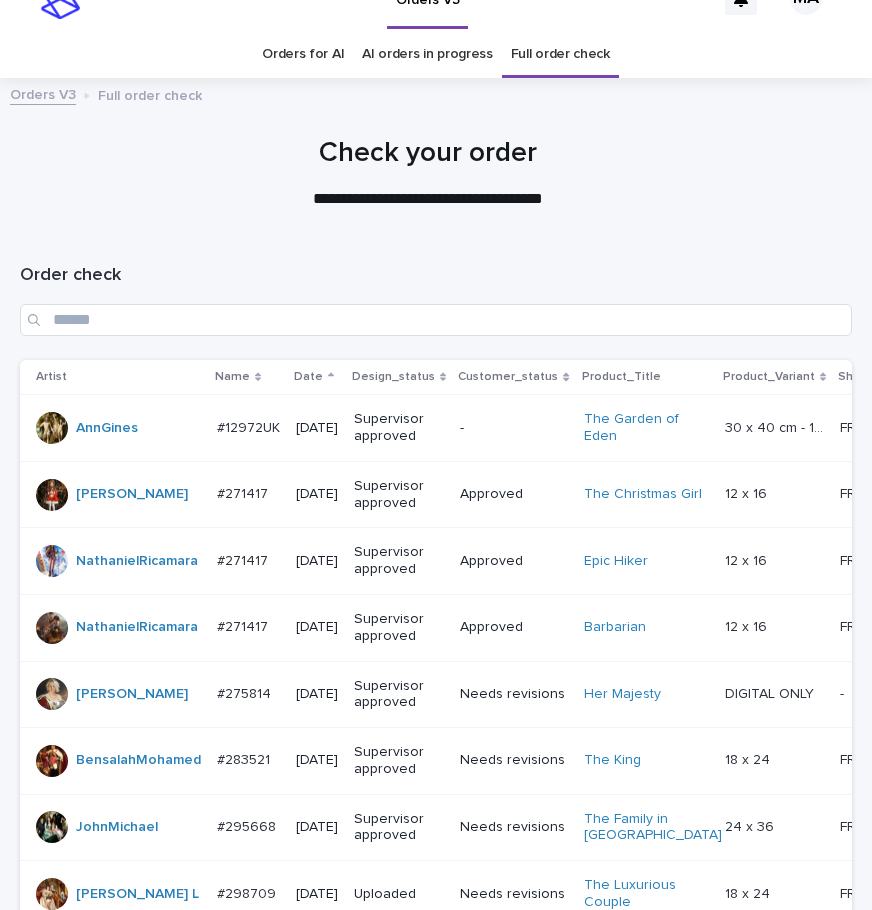 scroll, scrollTop: 0, scrollLeft: 0, axis: both 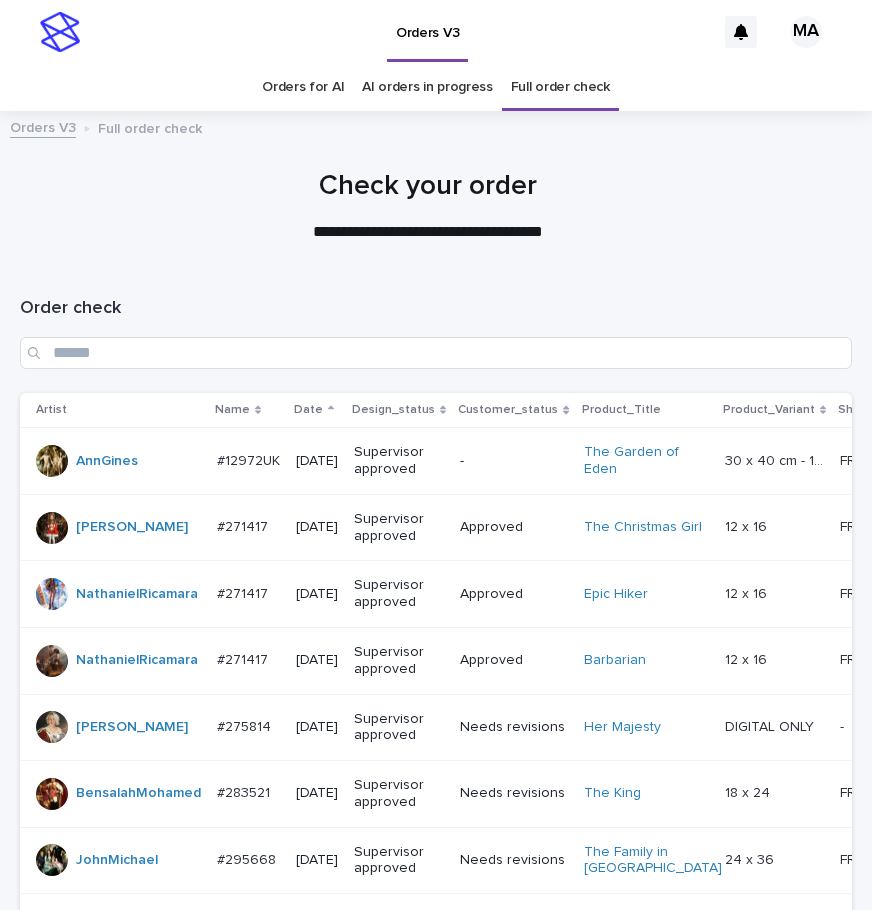 click on "AI orders in progress" at bounding box center [427, 87] 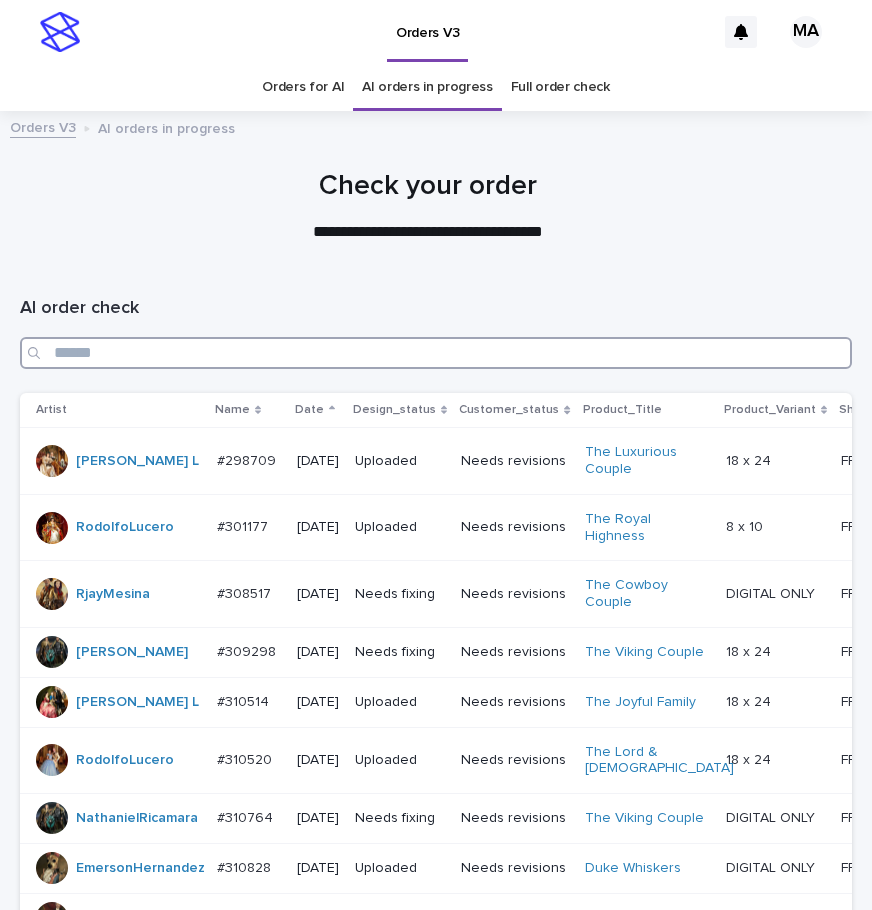 click at bounding box center (436, 353) 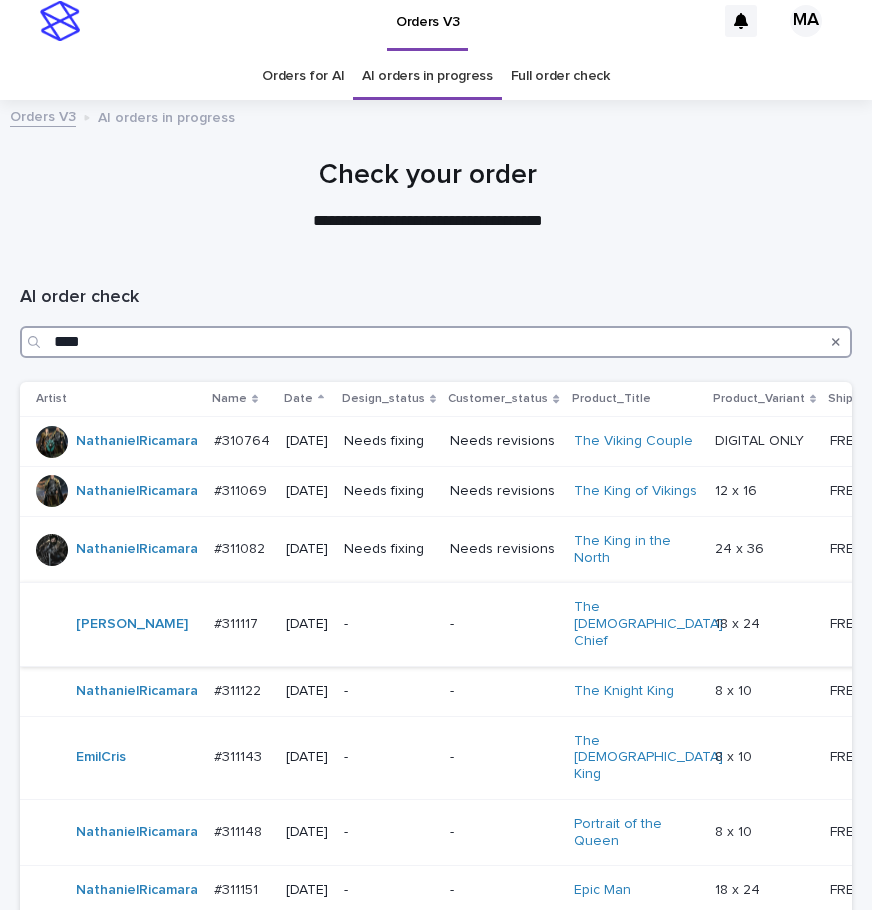 scroll, scrollTop: 0, scrollLeft: 0, axis: both 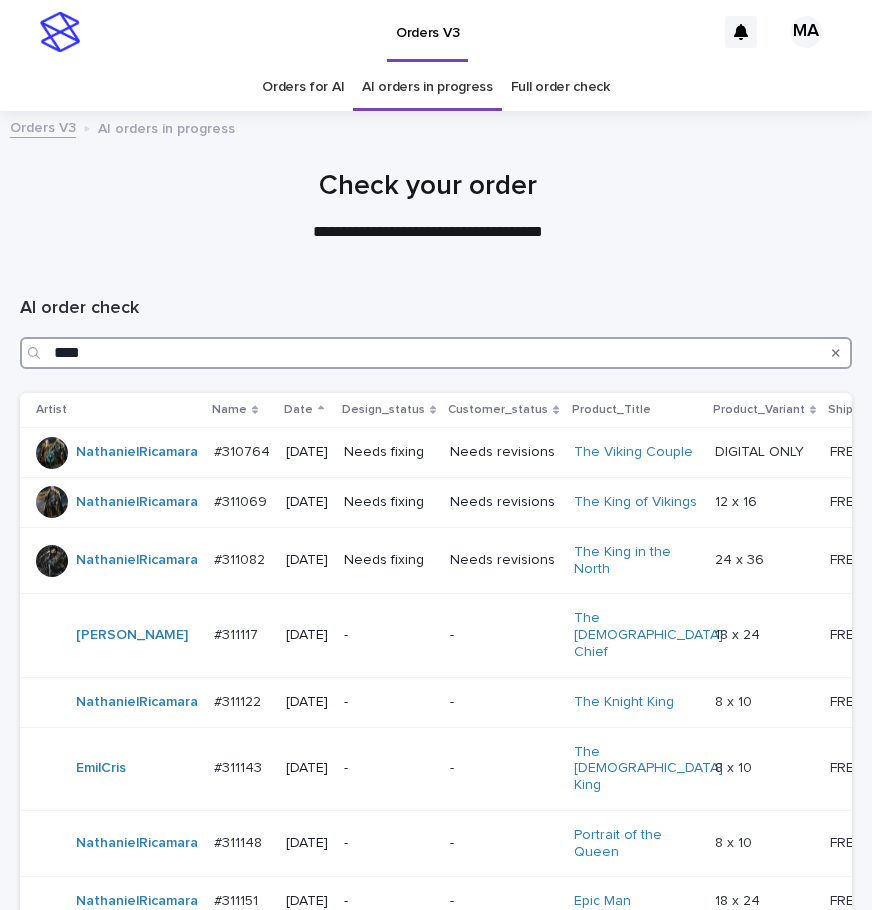 type on "****" 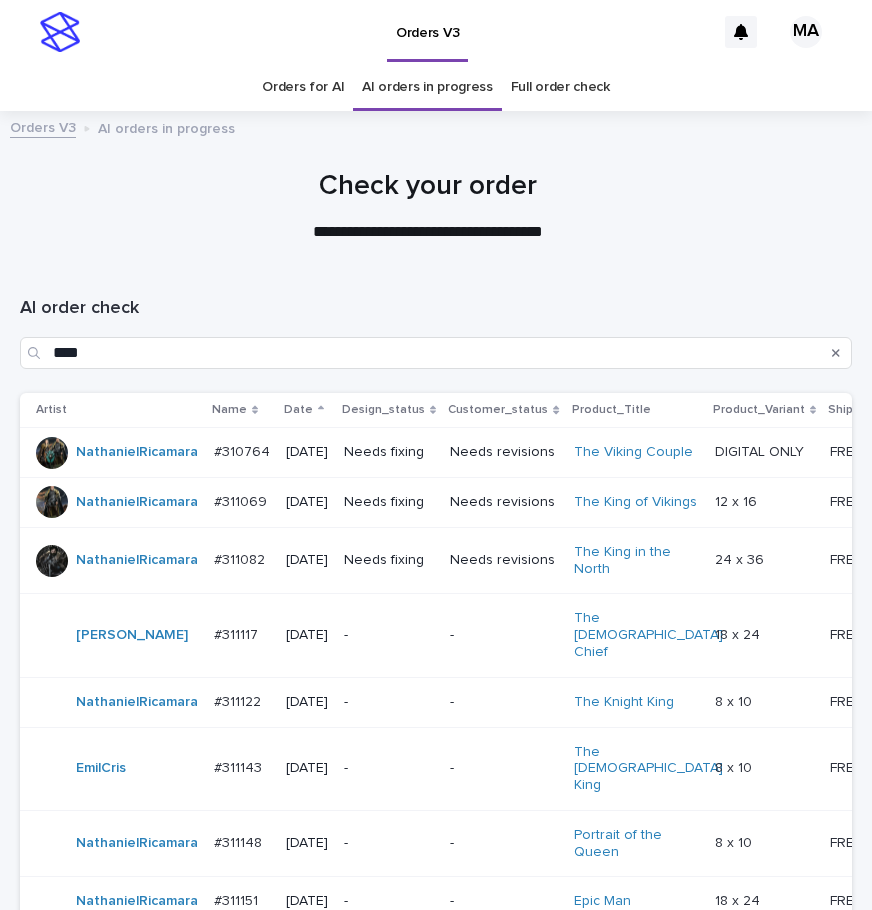 click on "Full order check" at bounding box center (560, 87) 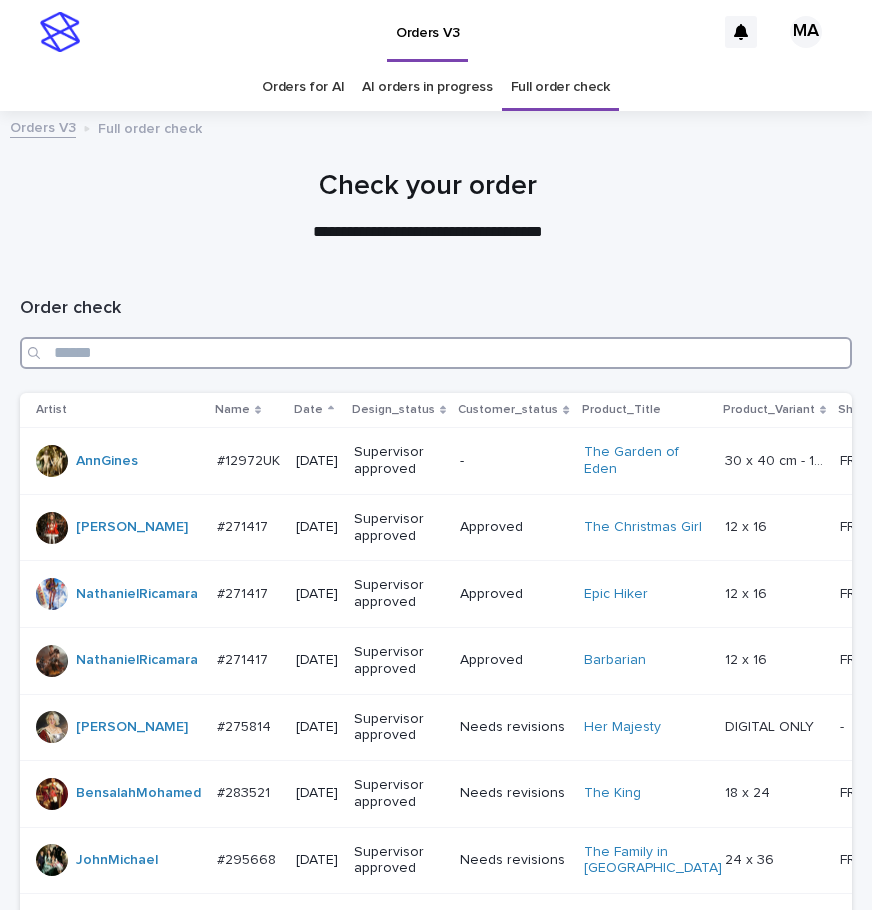 click at bounding box center (436, 353) 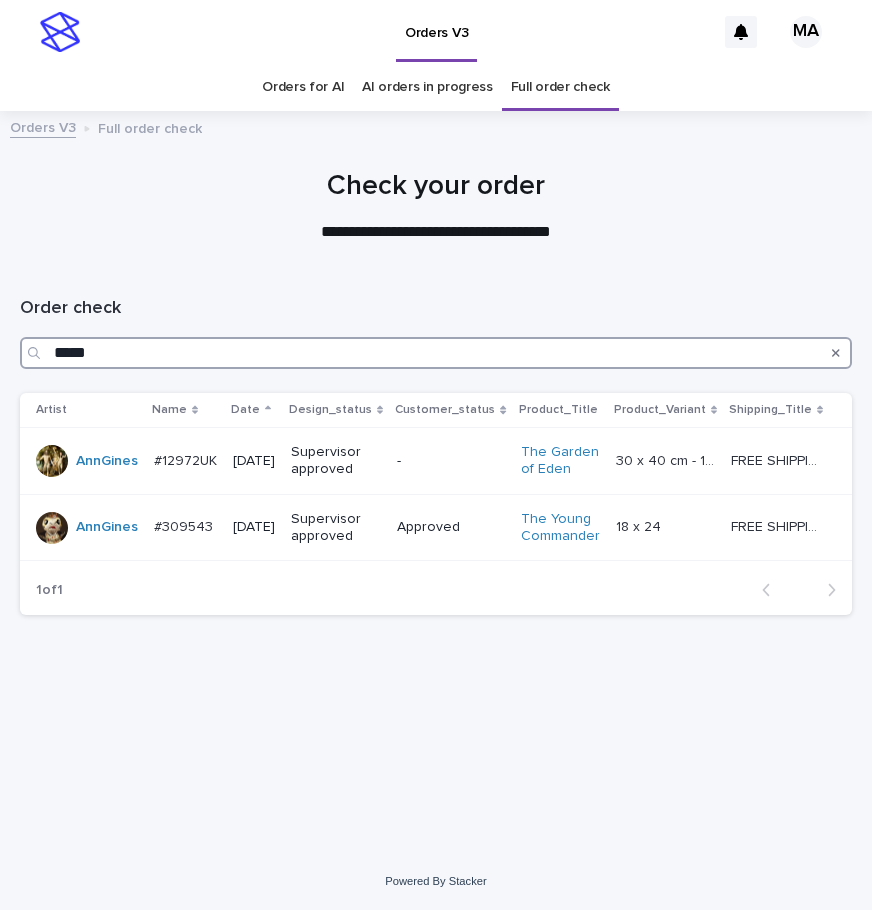 type on "*****" 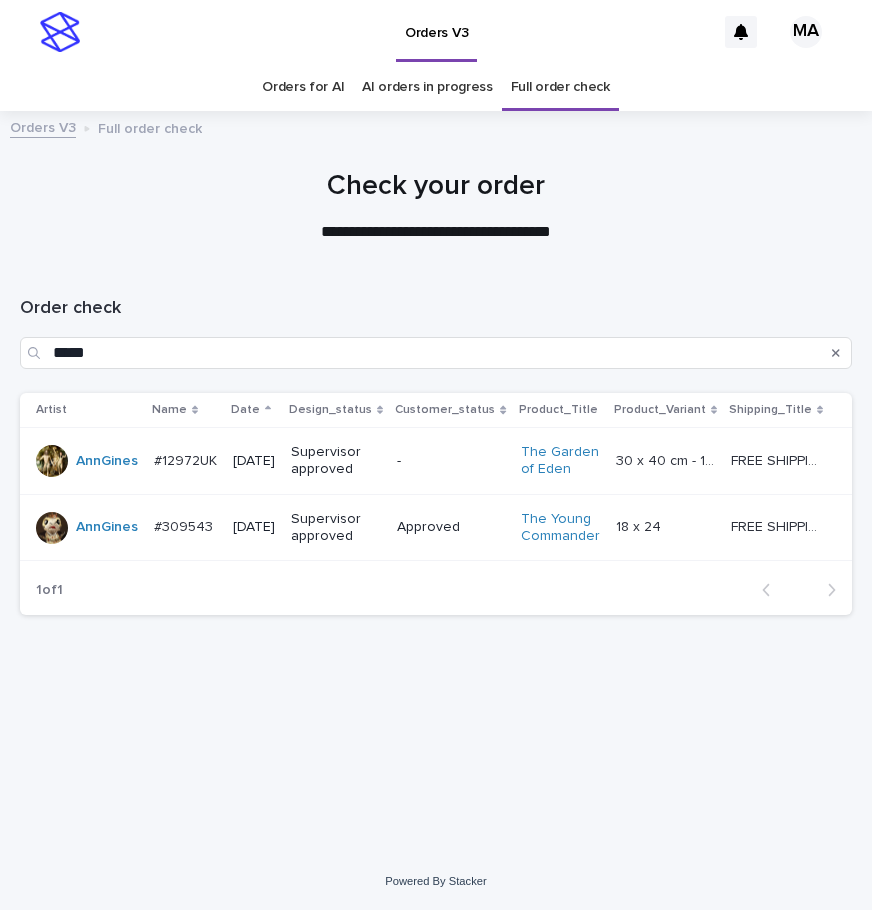 click on "AI orders in progress" at bounding box center (427, 87) 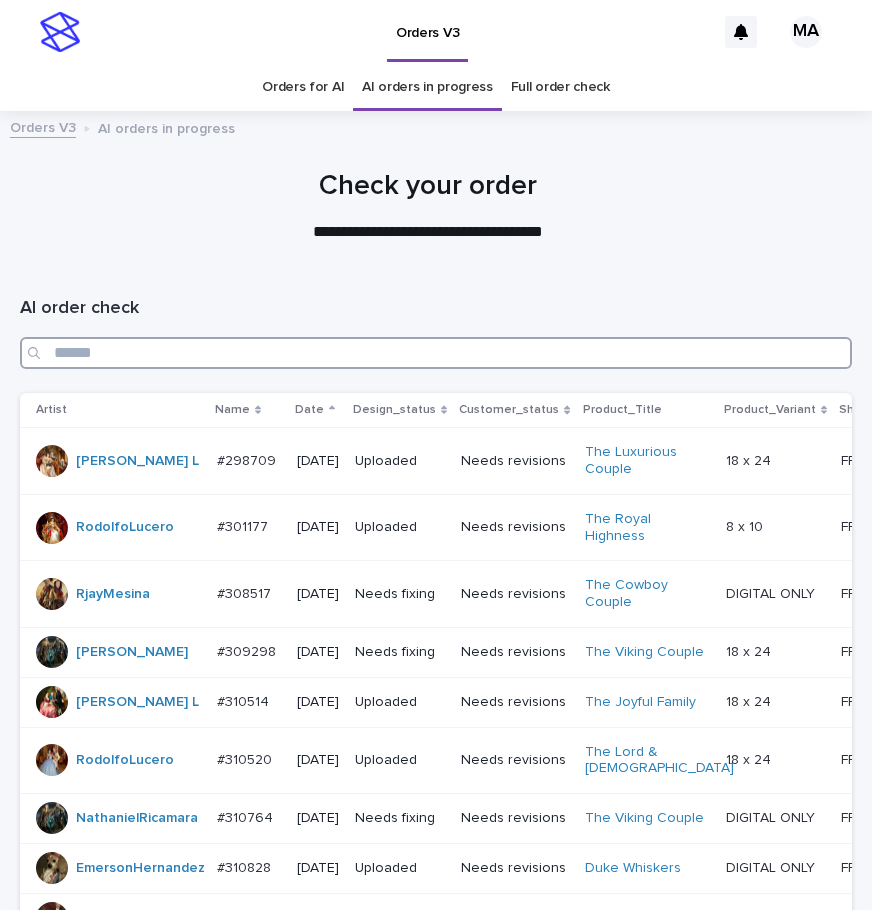 click at bounding box center [436, 353] 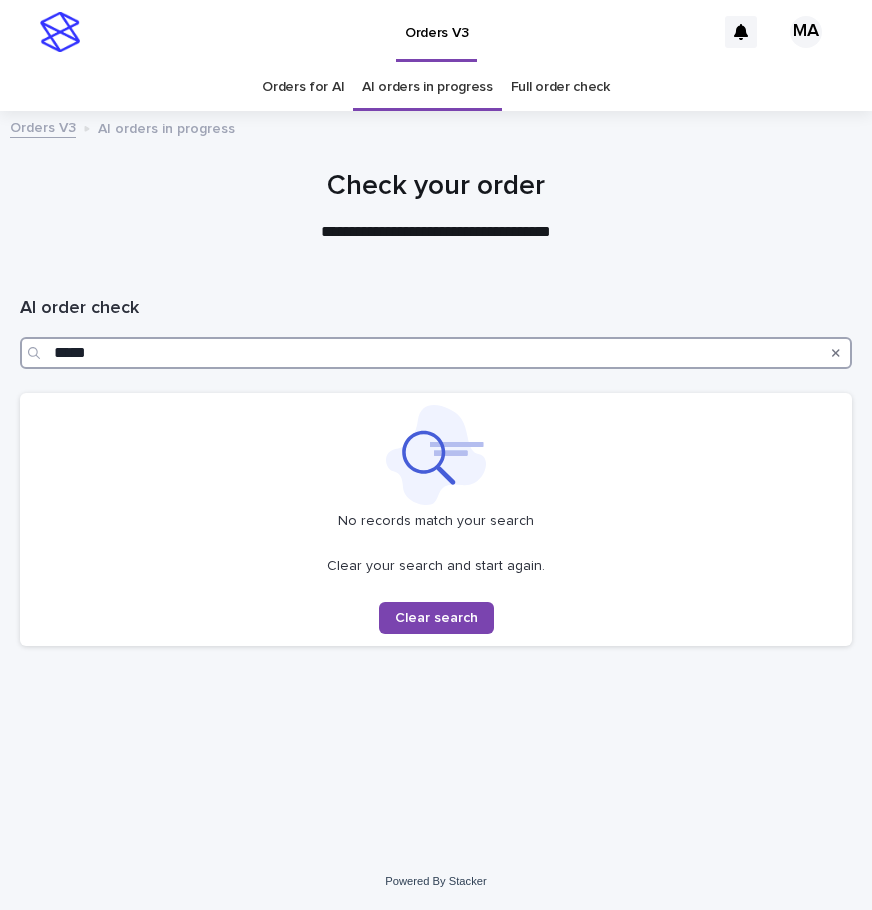 drag, startPoint x: 133, startPoint y: 350, endPoint x: -32, endPoint y: 355, distance: 165.07574 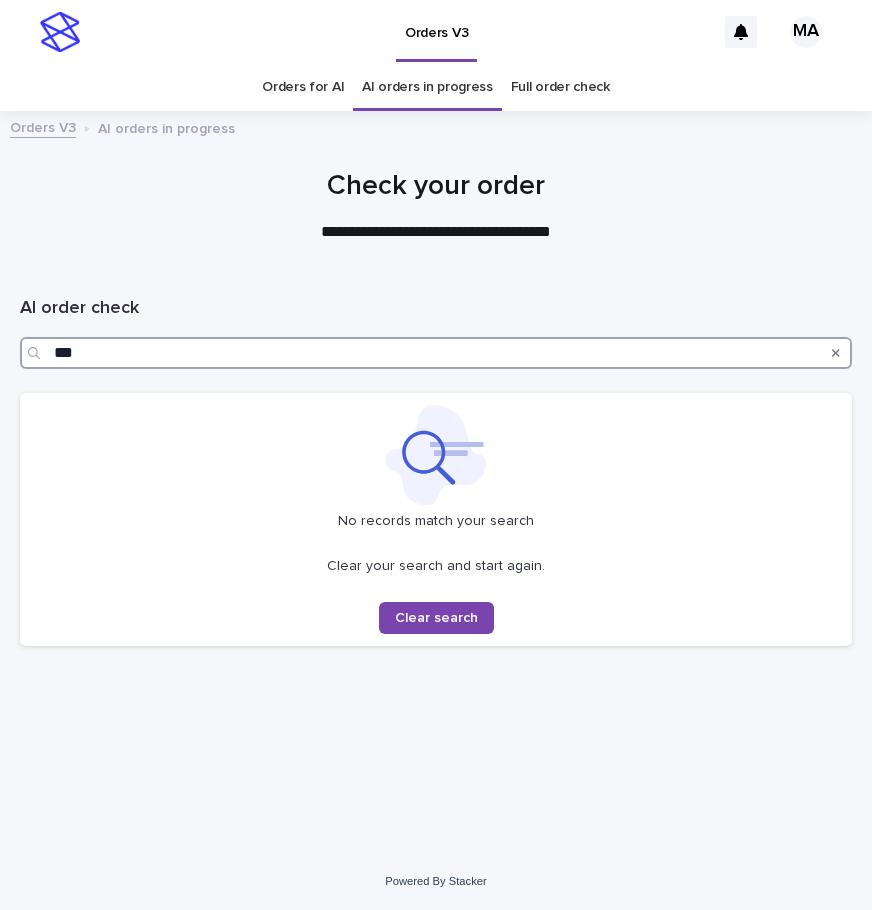 type on "***" 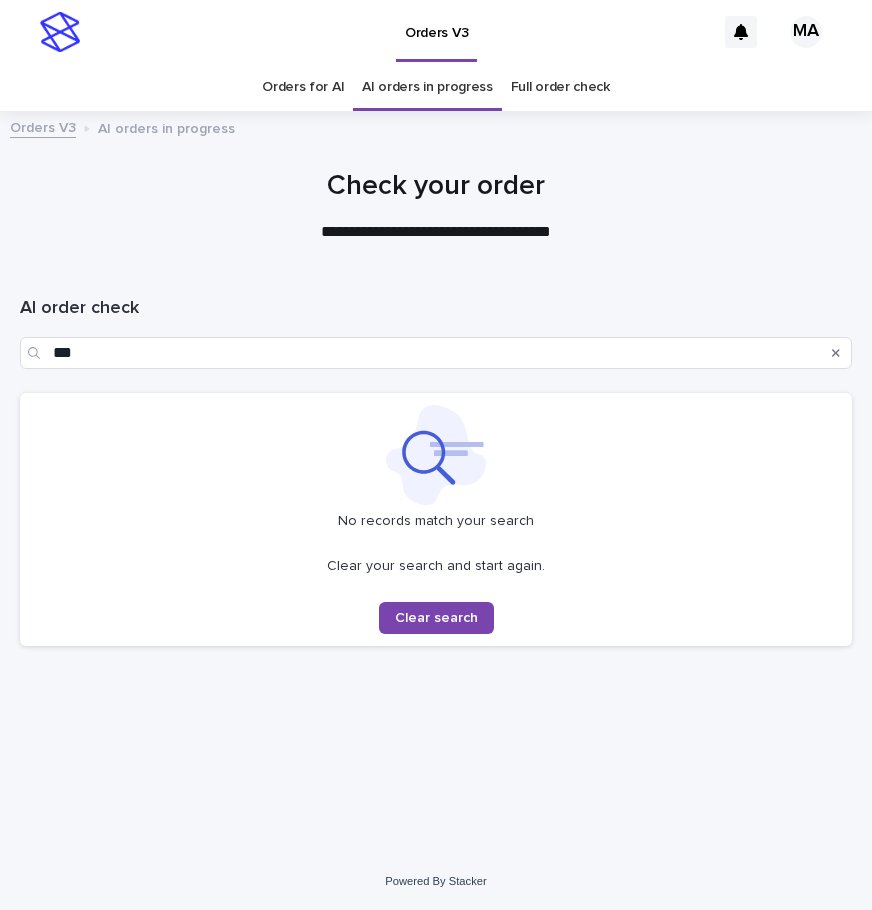click on "Full order check" at bounding box center [560, 87] 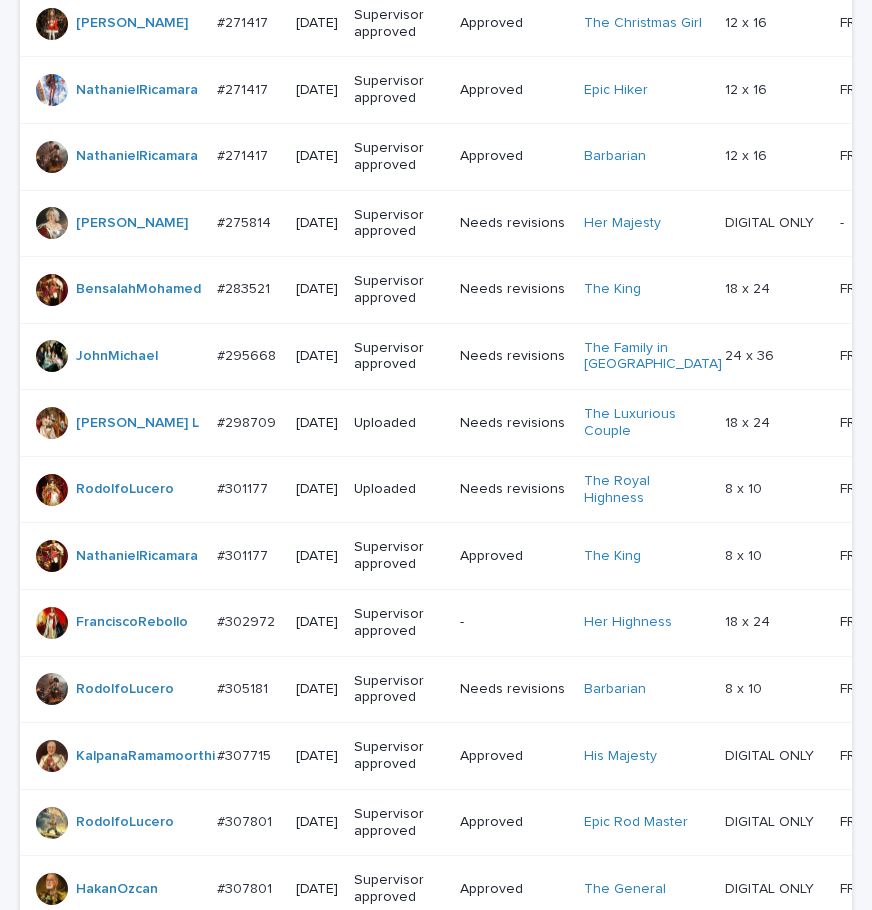 scroll, scrollTop: 0, scrollLeft: 0, axis: both 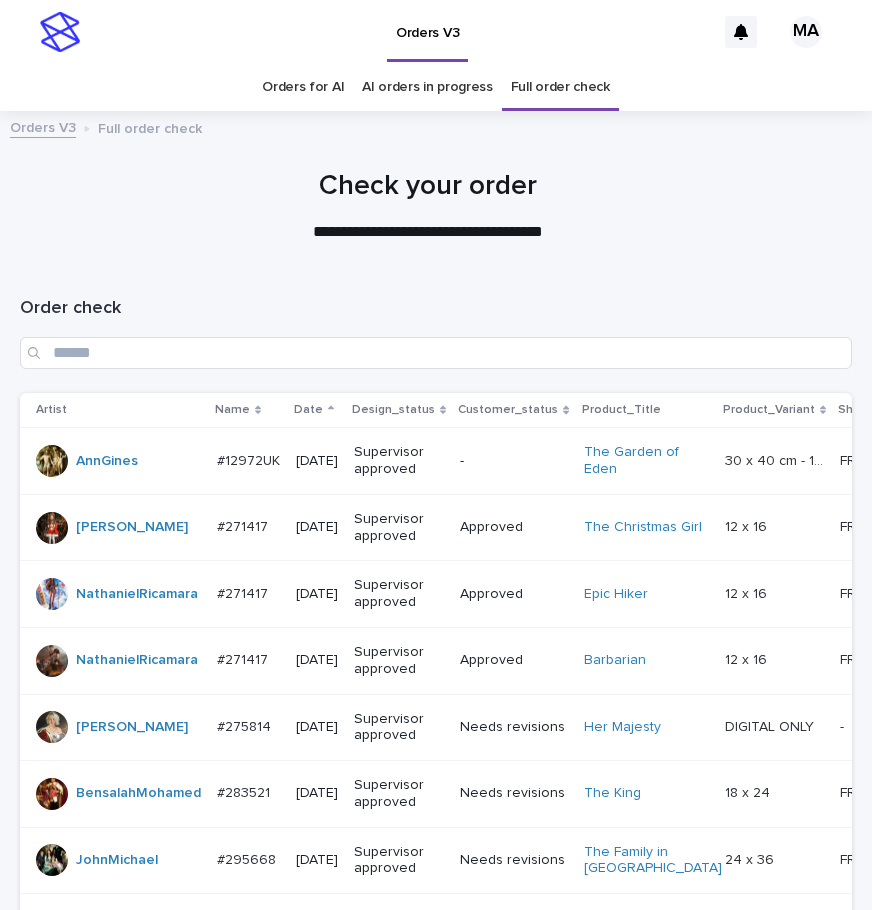 click on "AI orders in progress" at bounding box center [427, 87] 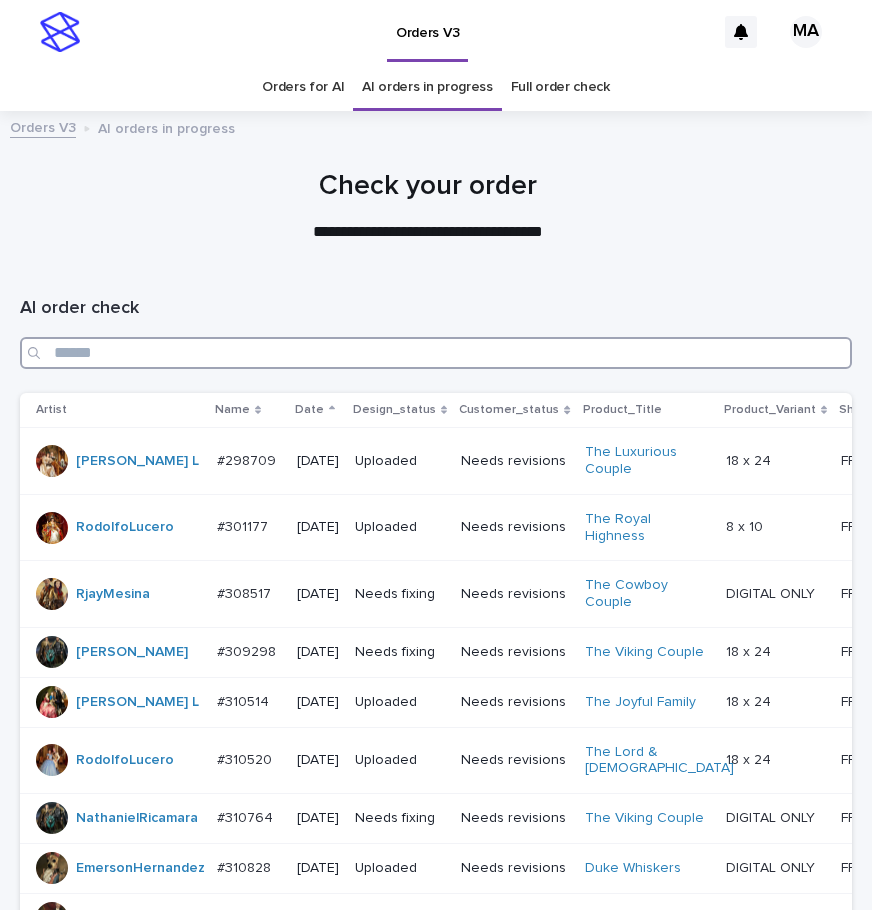 click at bounding box center [436, 353] 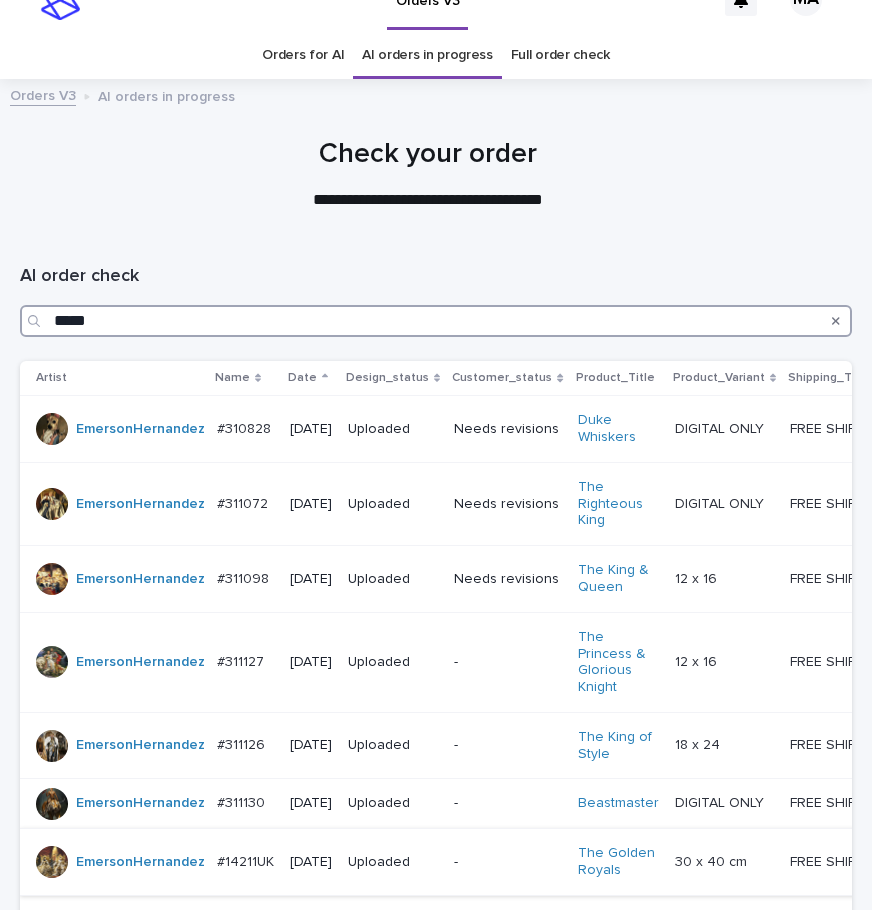 scroll, scrollTop: 0, scrollLeft: 0, axis: both 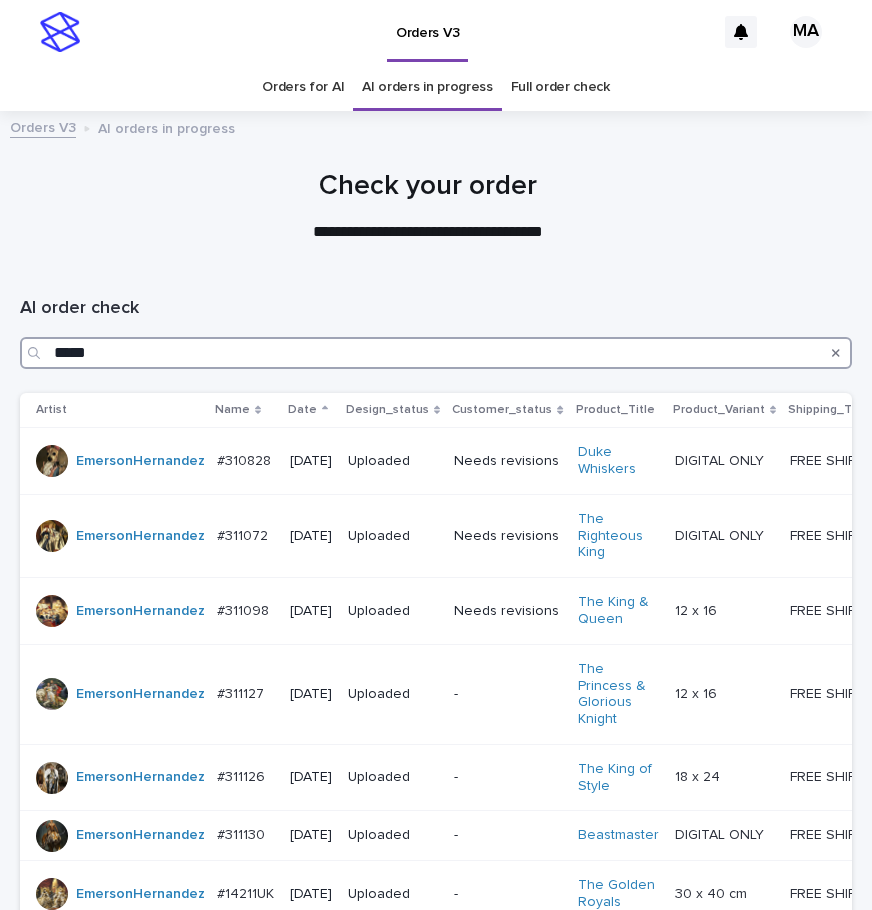type on "*****" 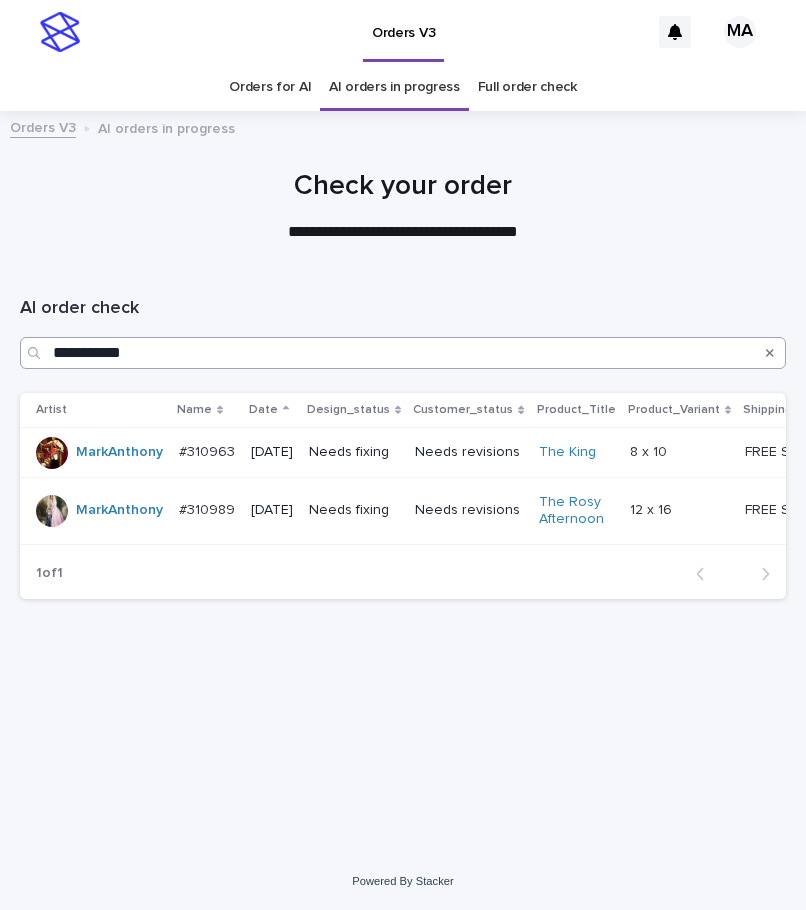 scroll, scrollTop: 0, scrollLeft: 0, axis: both 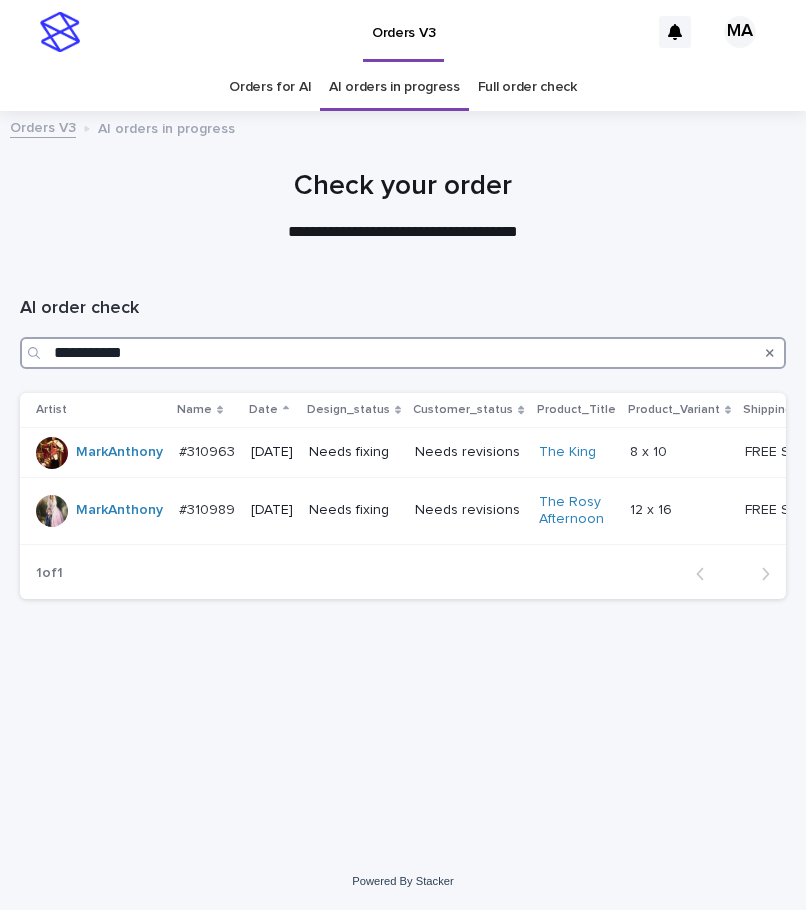drag, startPoint x: 194, startPoint y: 357, endPoint x: 7, endPoint y: 371, distance: 187.52333 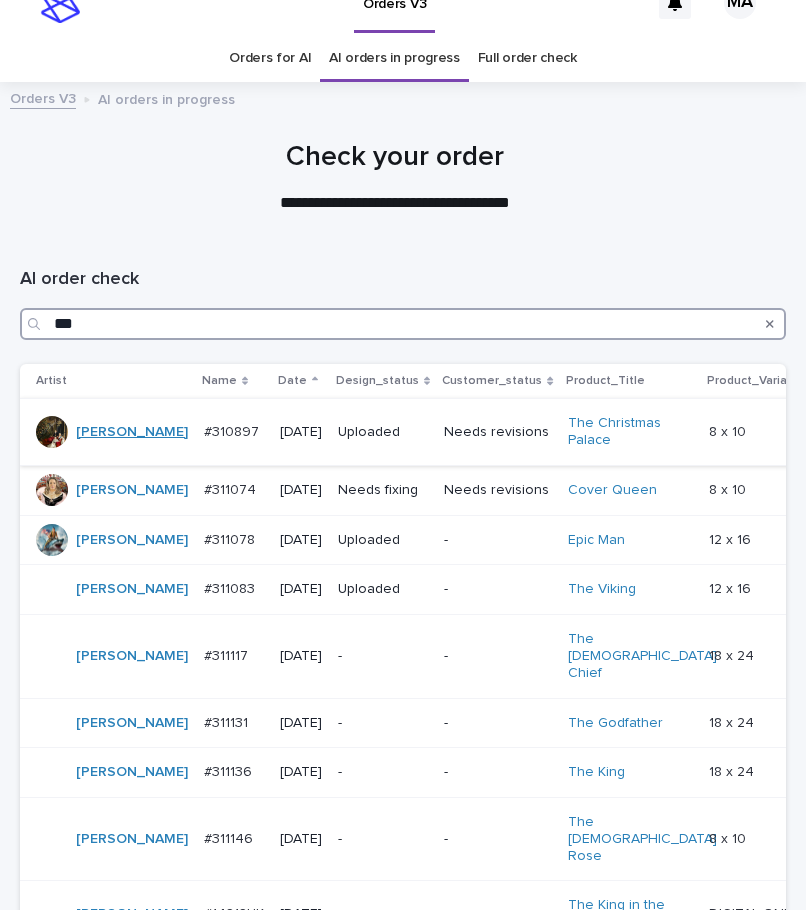 scroll, scrollTop: 0, scrollLeft: 0, axis: both 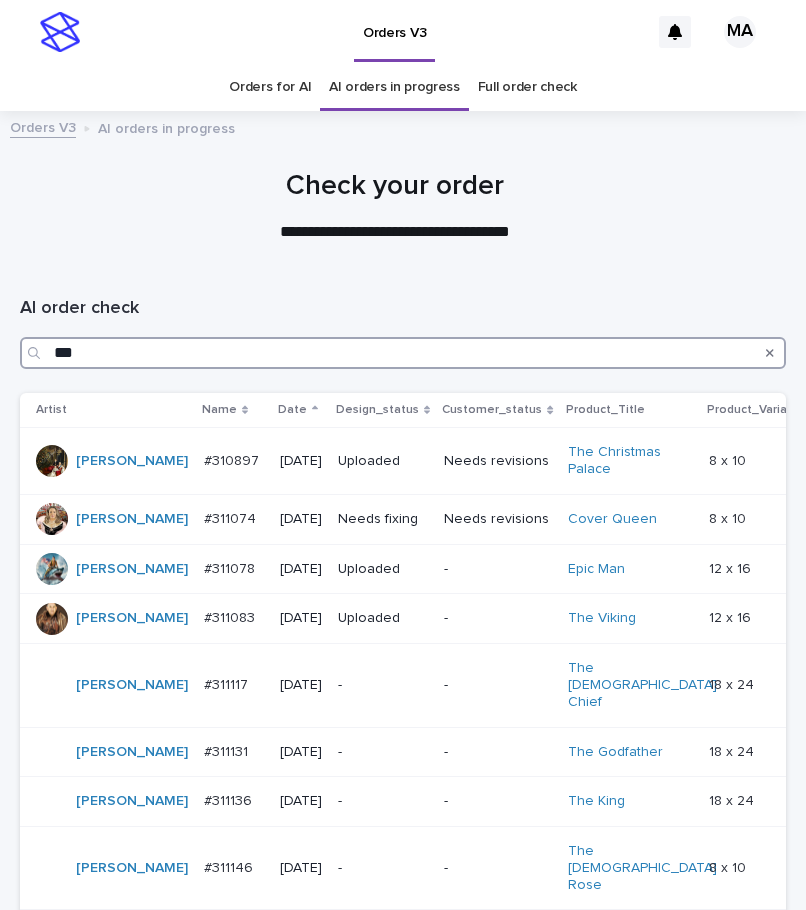 drag, startPoint x: 91, startPoint y: 355, endPoint x: 28, endPoint y: 367, distance: 64.132675 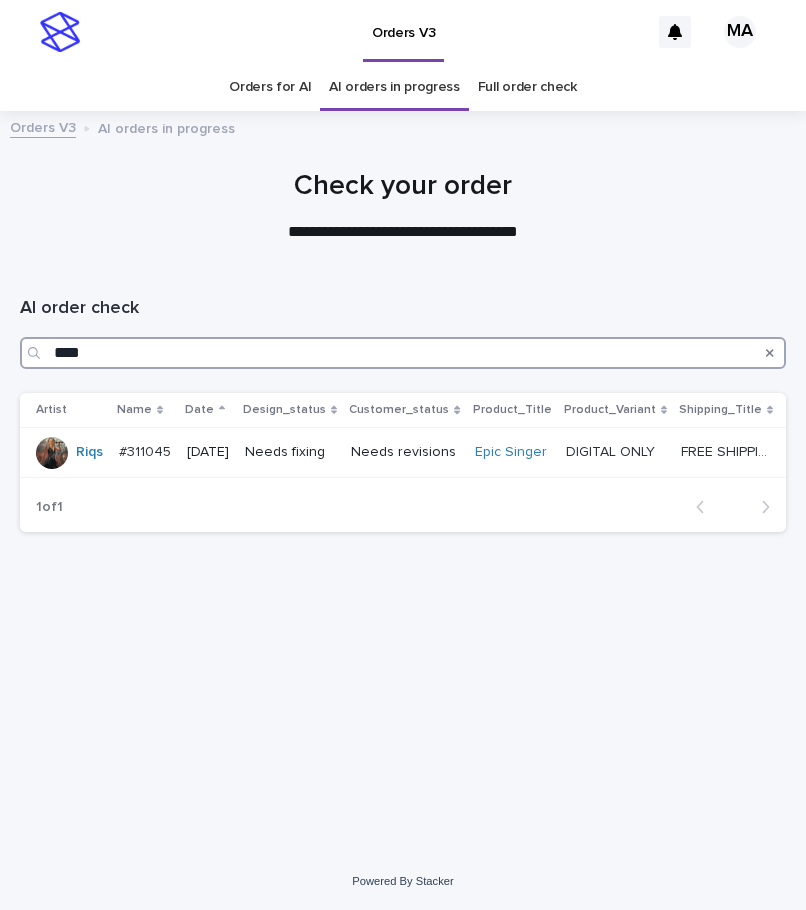drag, startPoint x: 8, startPoint y: 354, endPoint x: -74, endPoint y: 365, distance: 82.73451 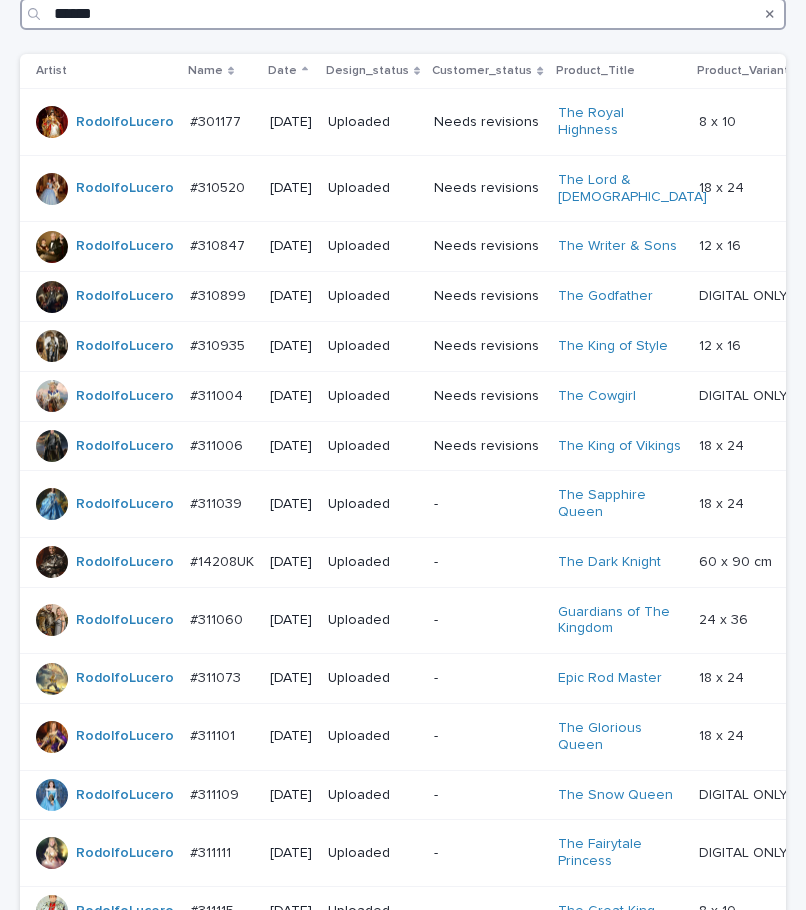 scroll, scrollTop: 0, scrollLeft: 0, axis: both 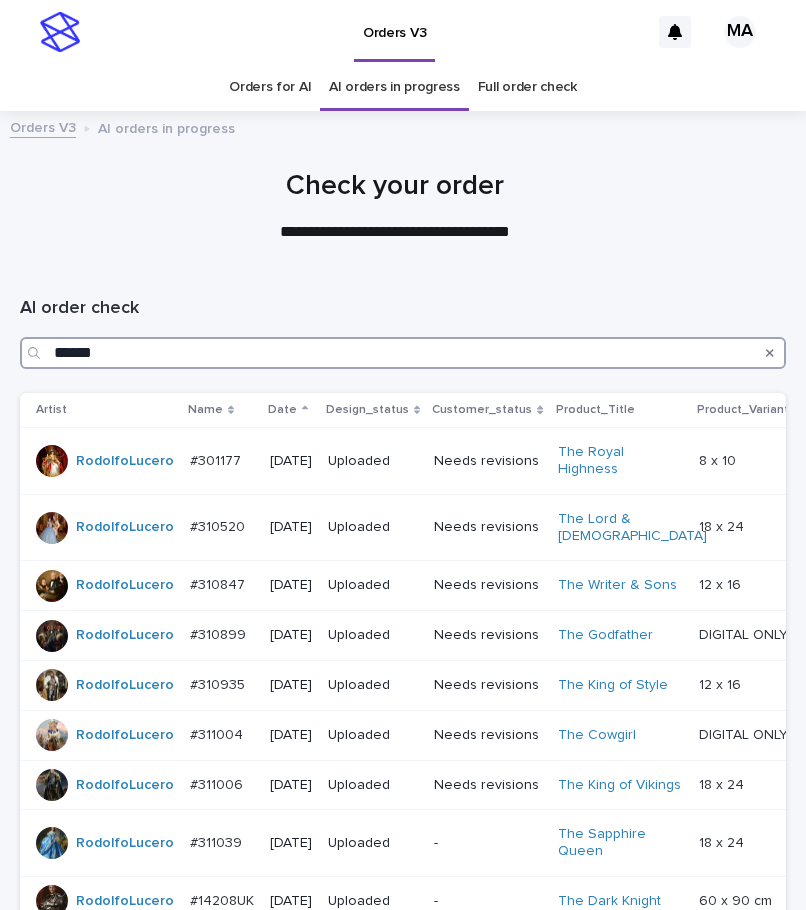 type on "******" 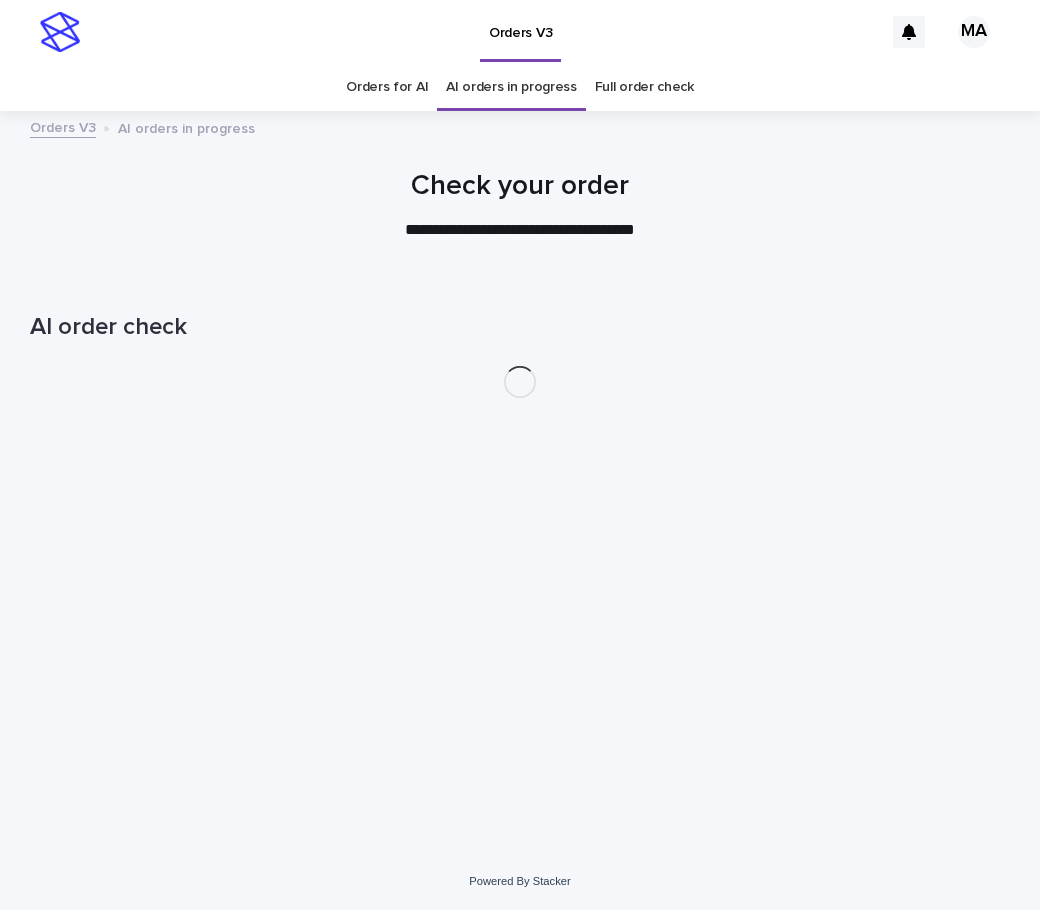 scroll, scrollTop: 0, scrollLeft: 0, axis: both 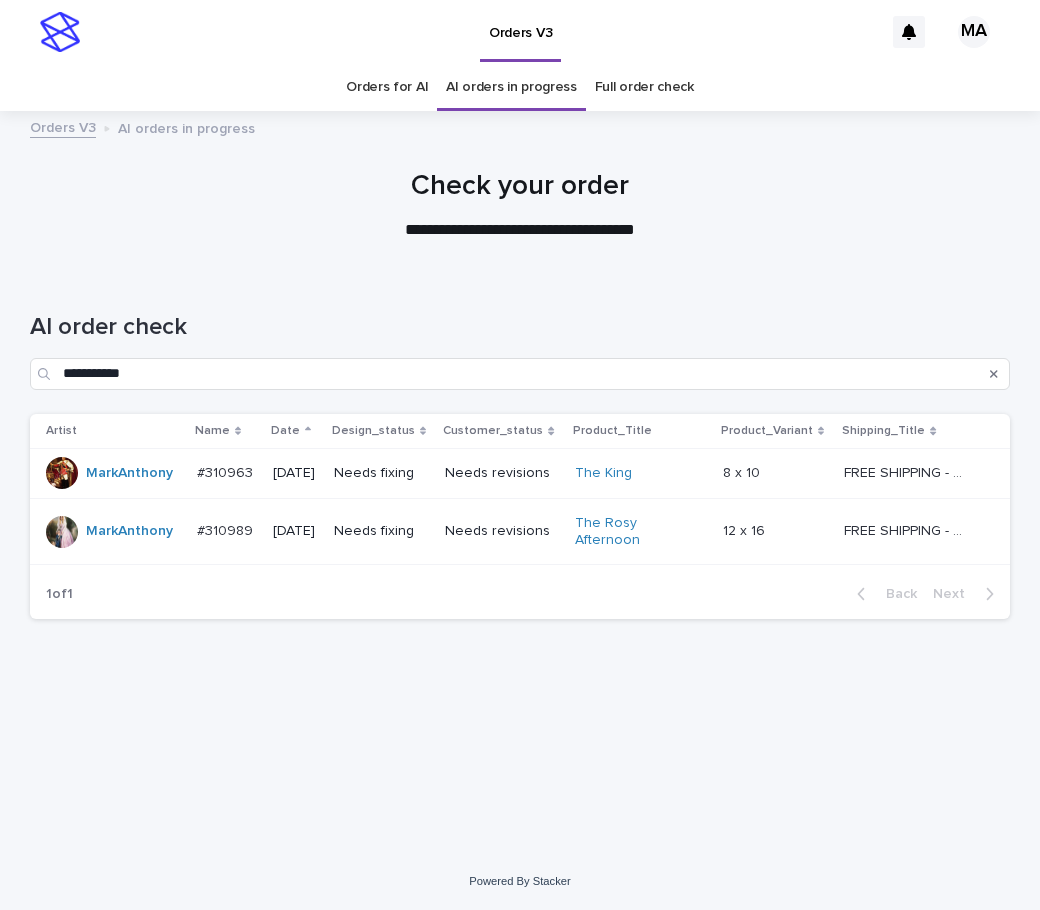 click at bounding box center (775, 531) 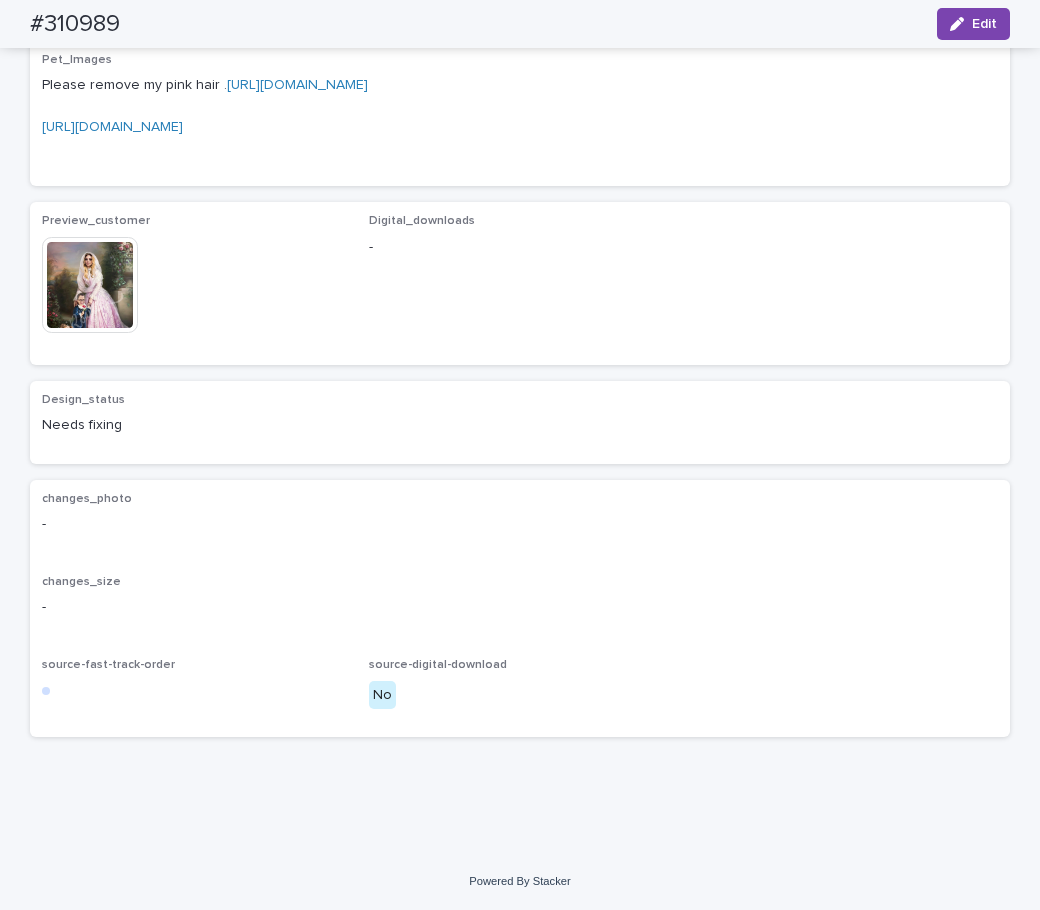 scroll, scrollTop: 1596, scrollLeft: 0, axis: vertical 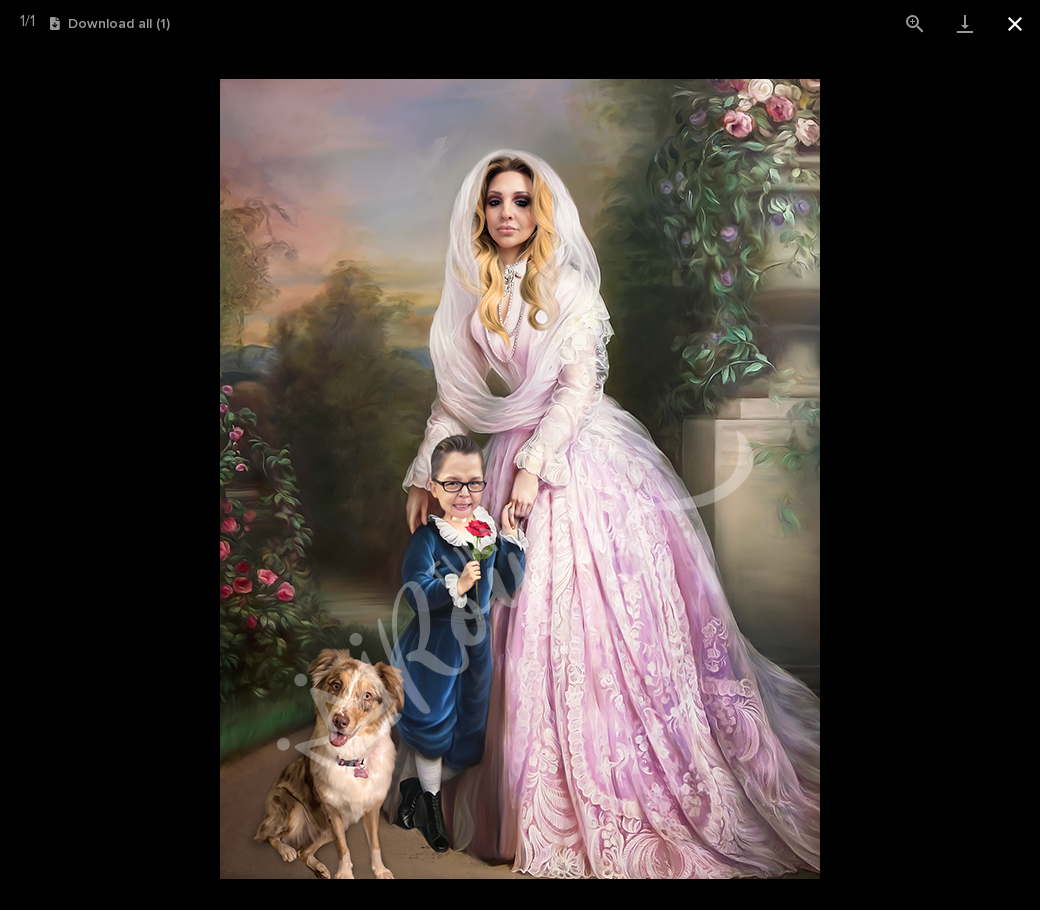 click at bounding box center (1015, 23) 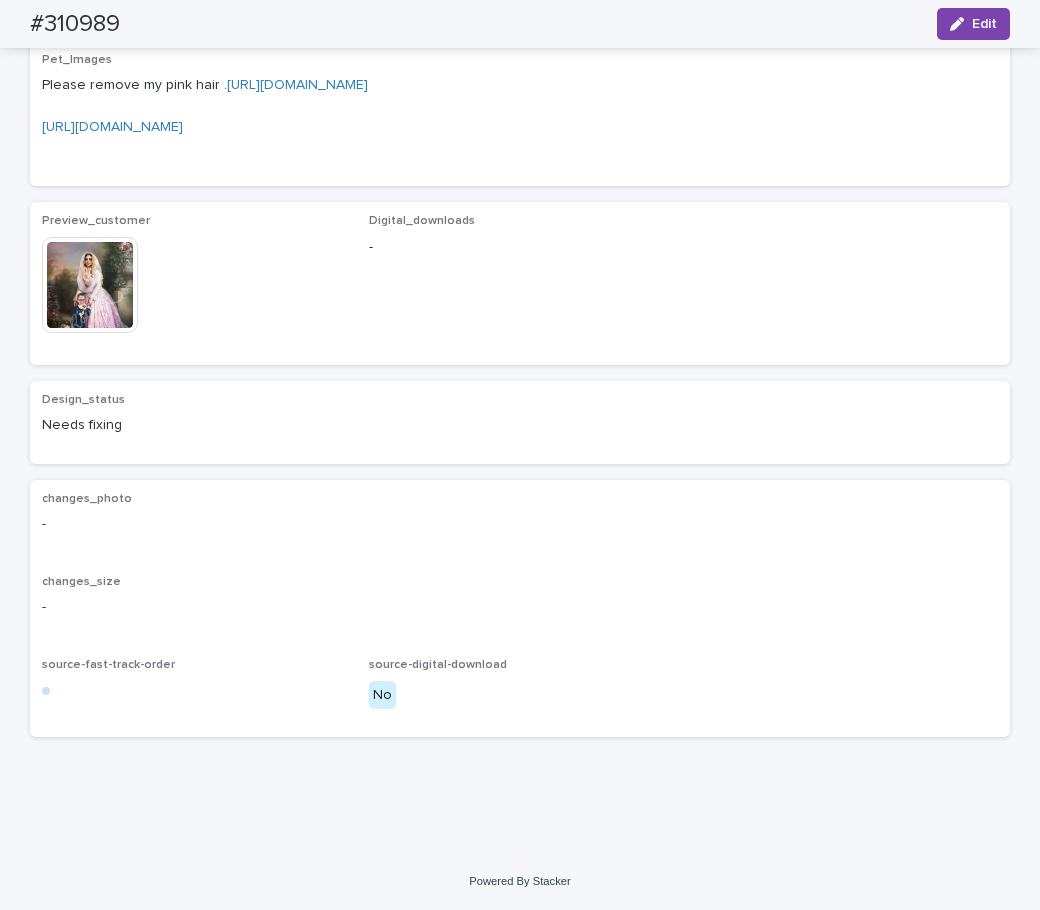 scroll, scrollTop: 1428, scrollLeft: 0, axis: vertical 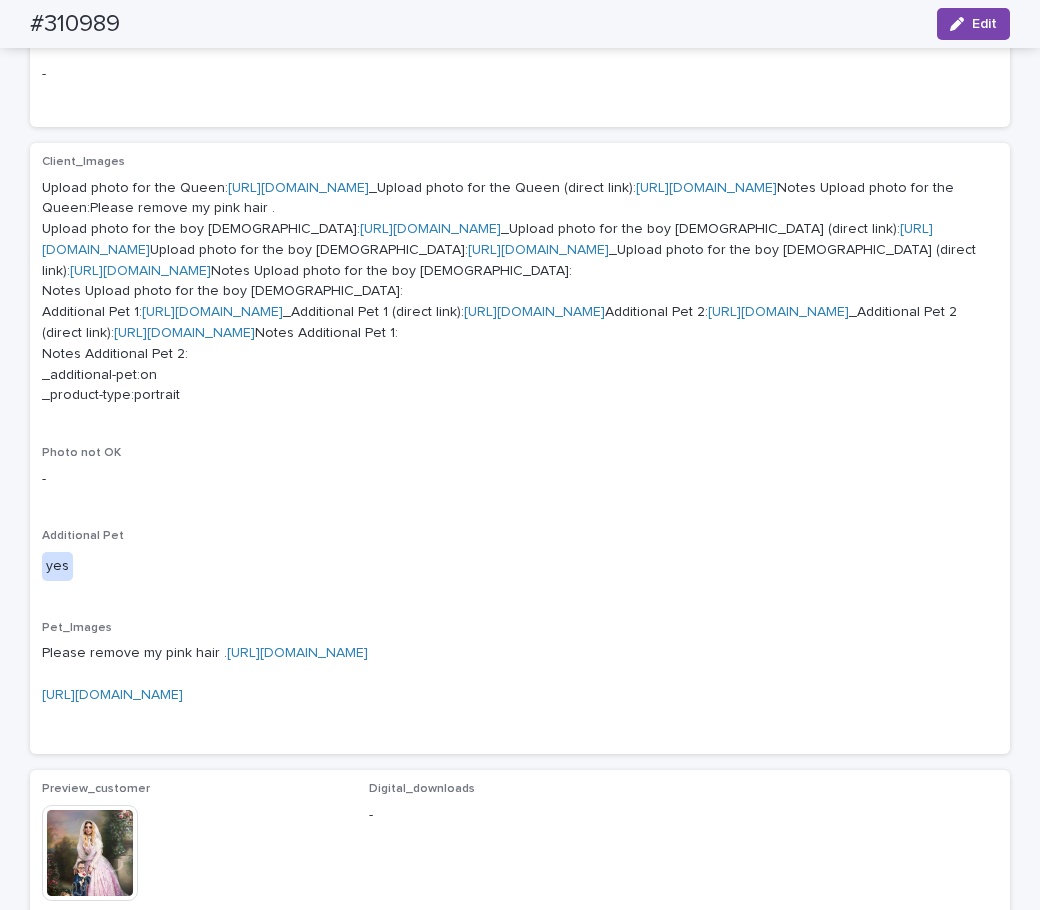 click on "[URL][DOMAIN_NAME]" at bounding box center [538, 250] 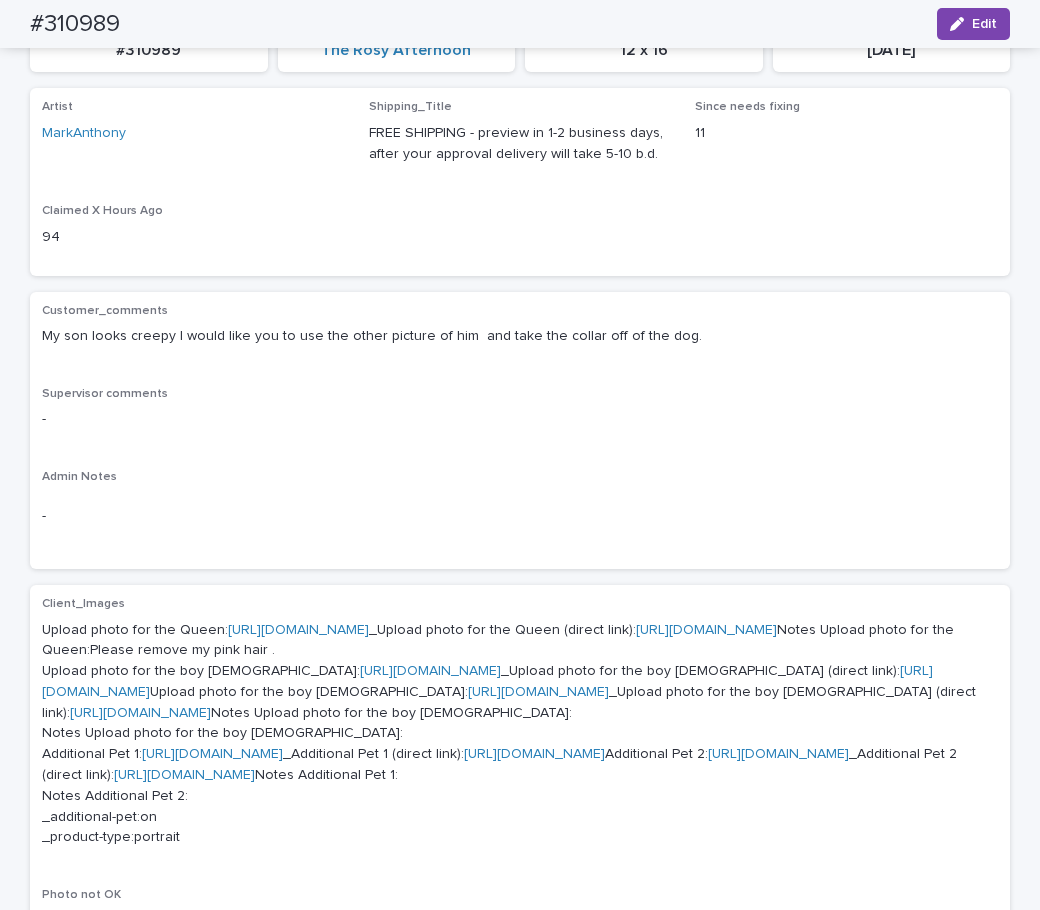 scroll, scrollTop: 226, scrollLeft: 0, axis: vertical 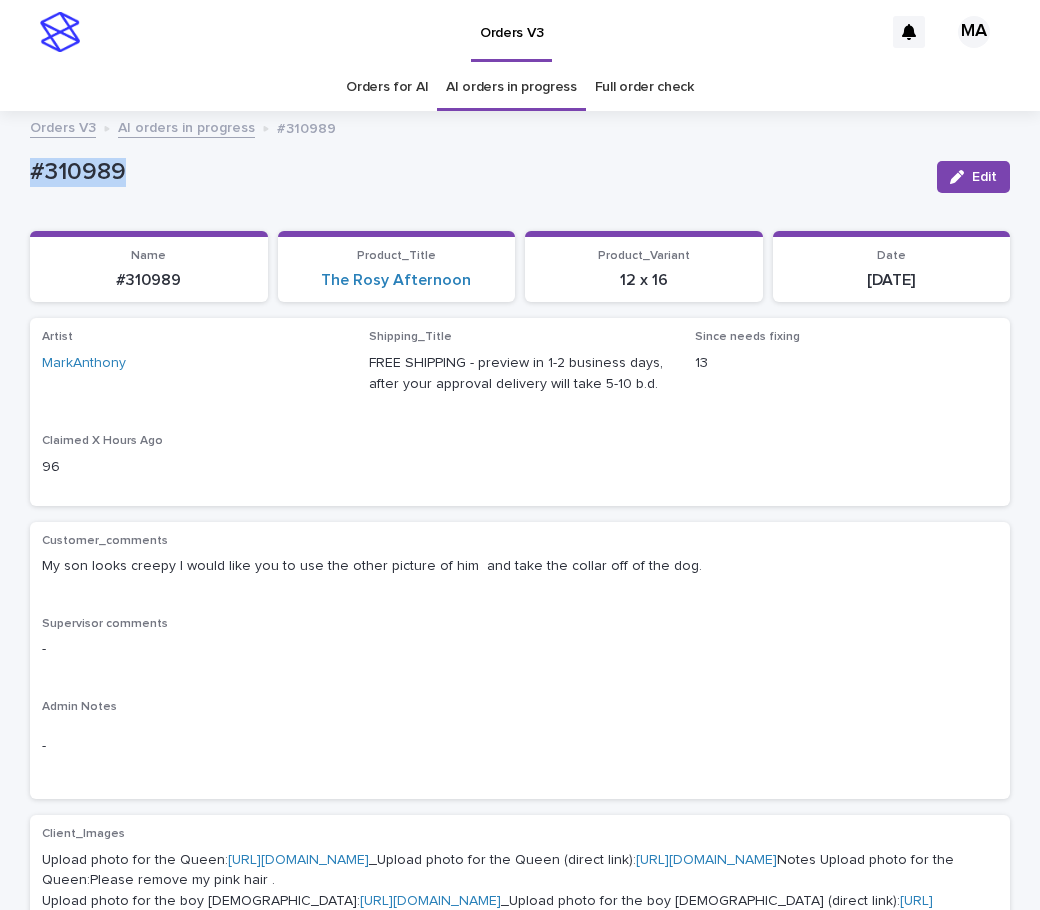 drag, startPoint x: 93, startPoint y: 187, endPoint x: -12, endPoint y: 187, distance: 105 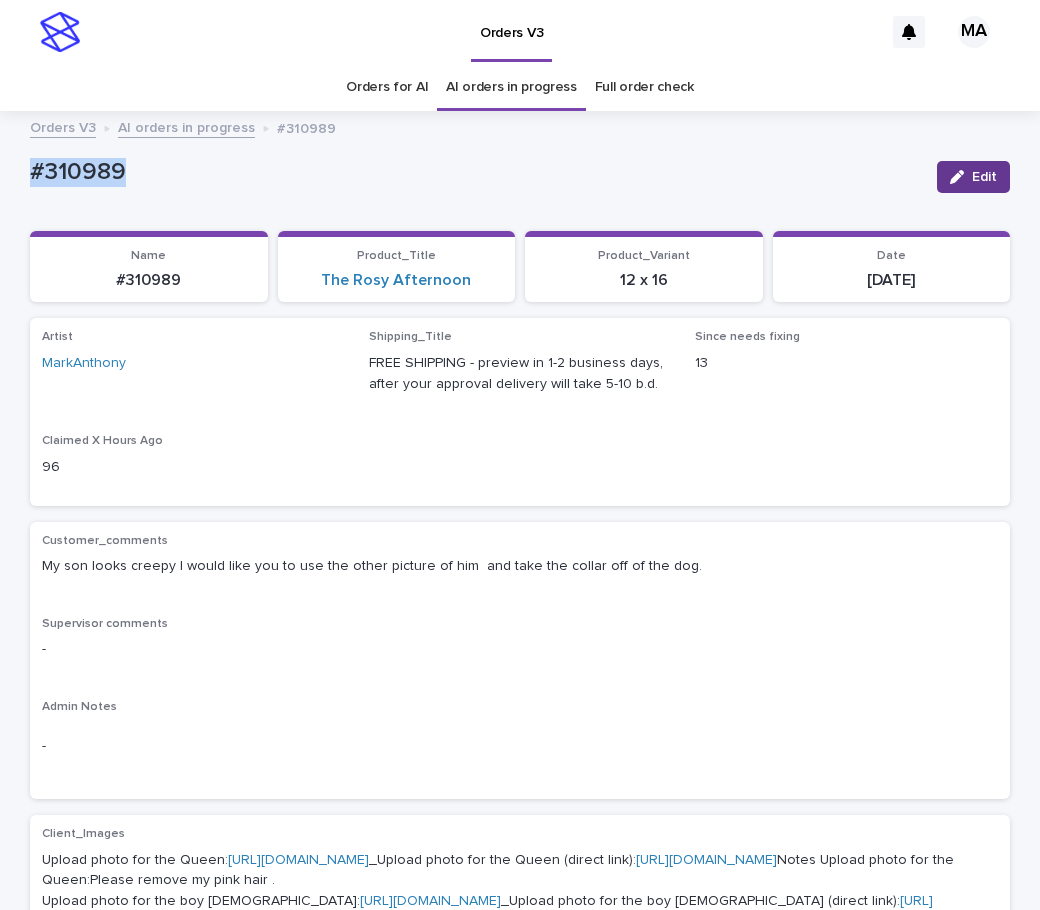 click on "Edit" at bounding box center [984, 177] 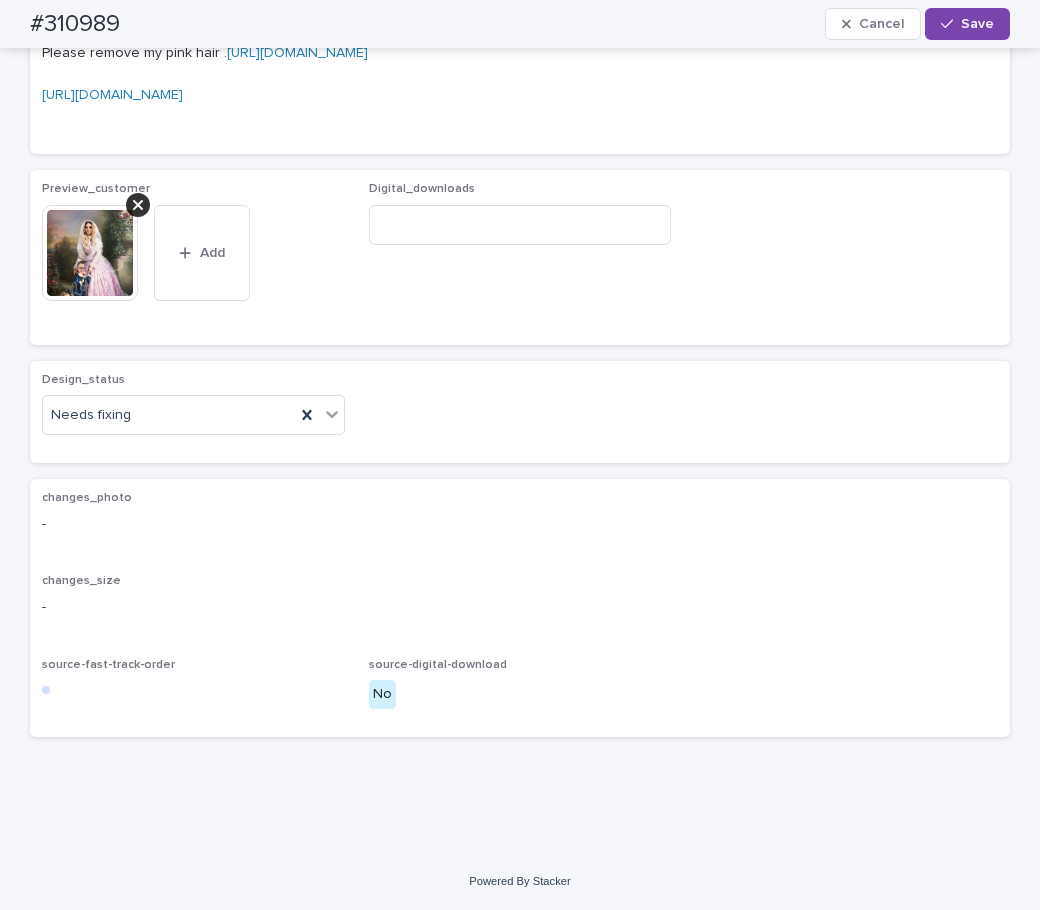 scroll, scrollTop: 1848, scrollLeft: 0, axis: vertical 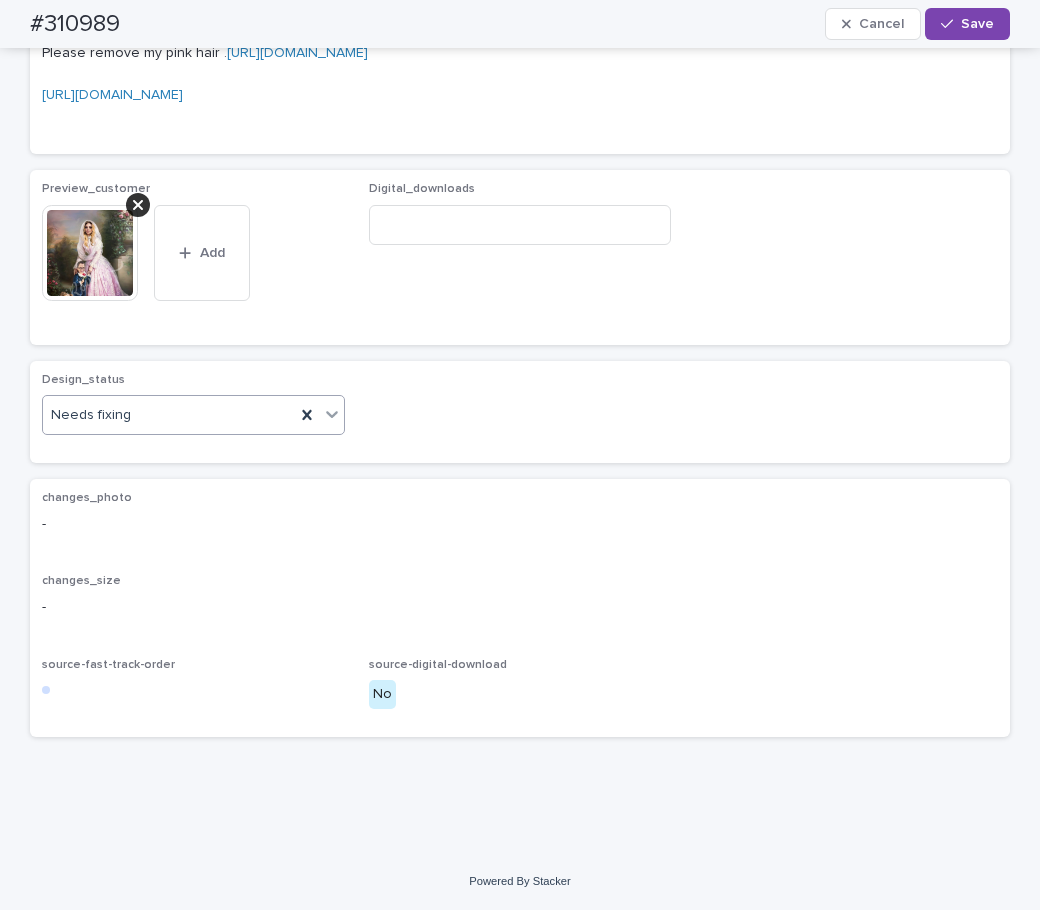 click 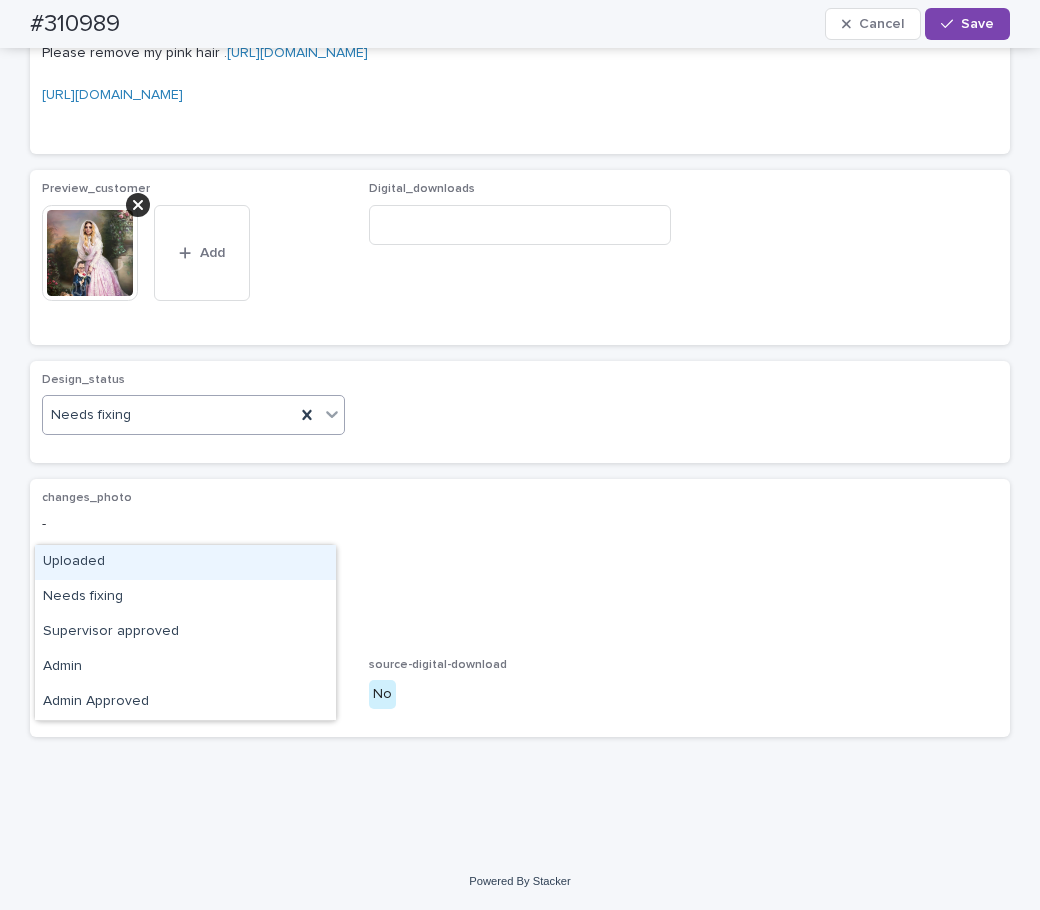click on "Uploaded" at bounding box center [185, 562] 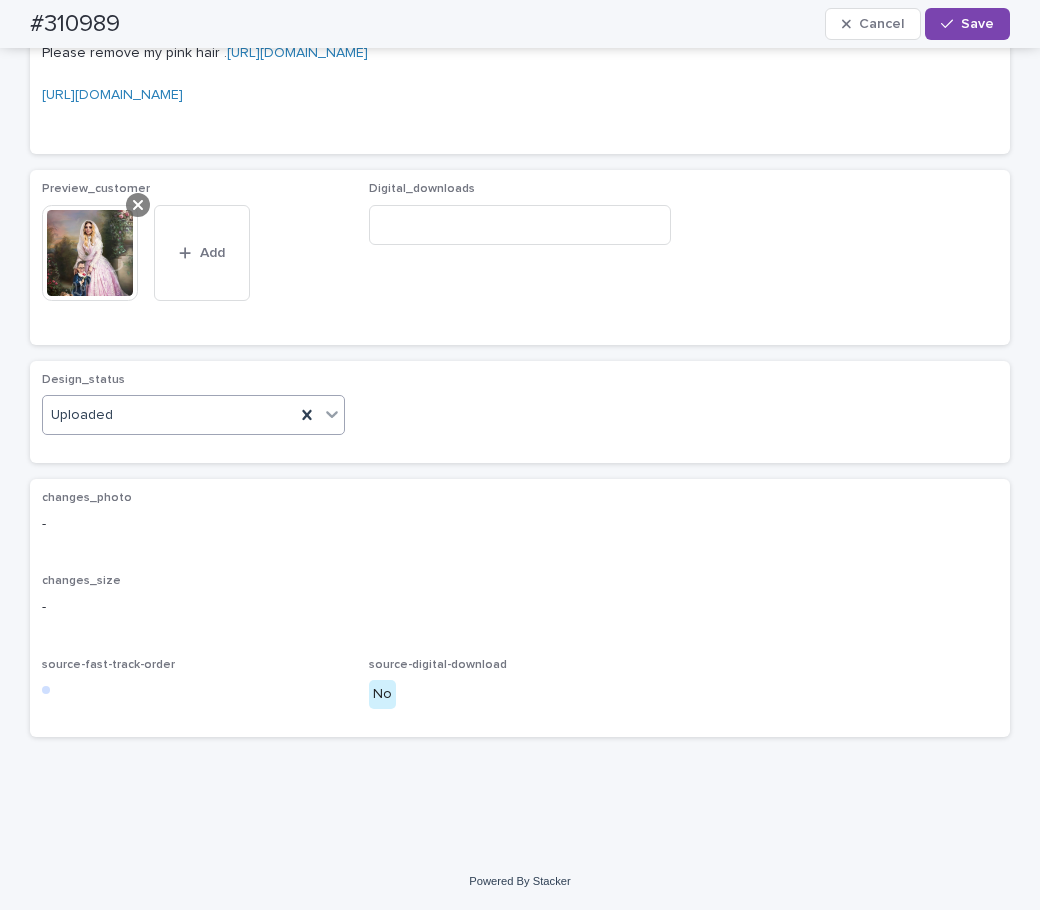 click at bounding box center (138, 205) 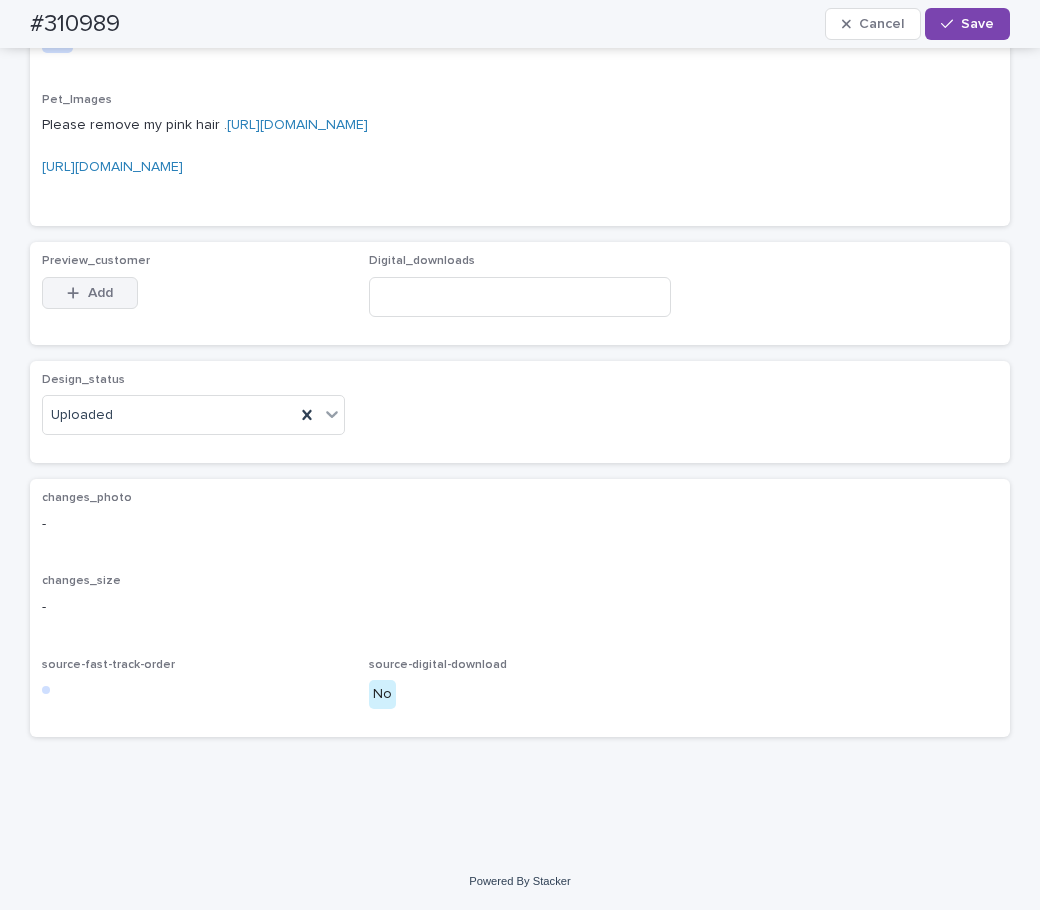 click on "Add" at bounding box center (90, 293) 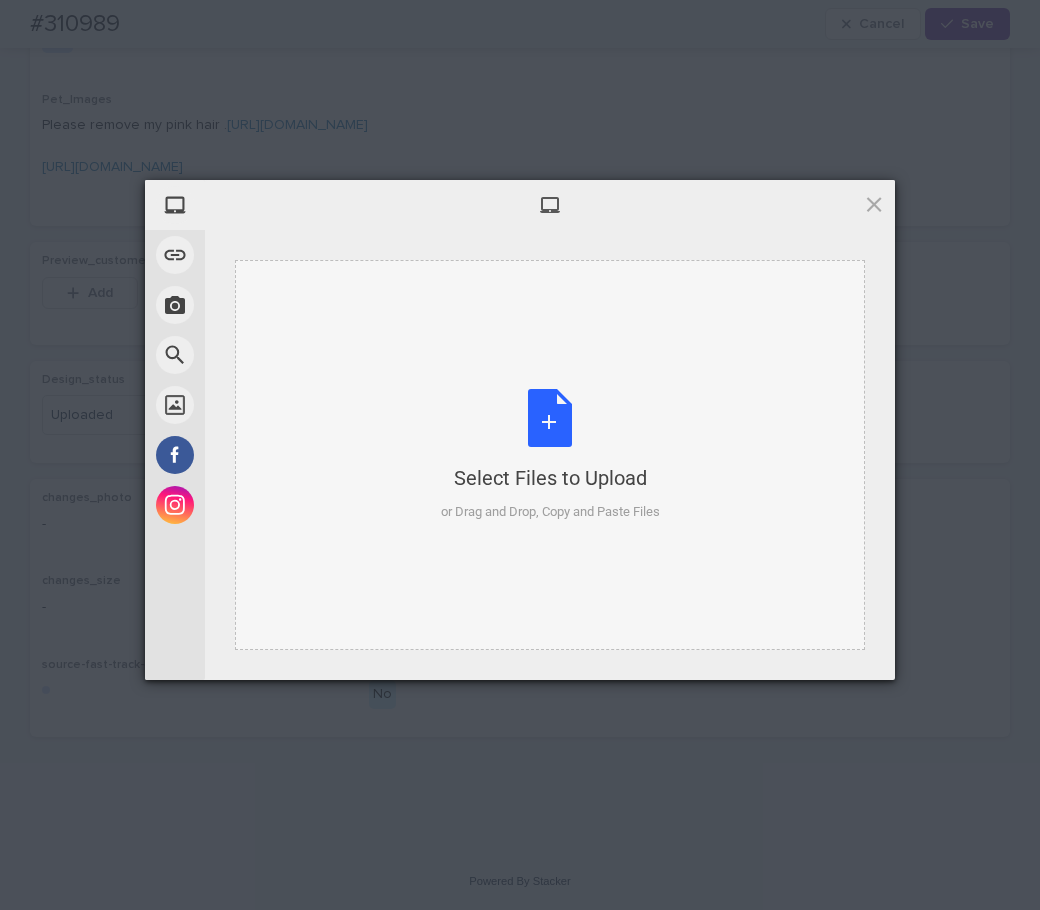 click on "Select Files to Upload
or Drag and Drop, Copy and Paste Files" at bounding box center [550, 455] 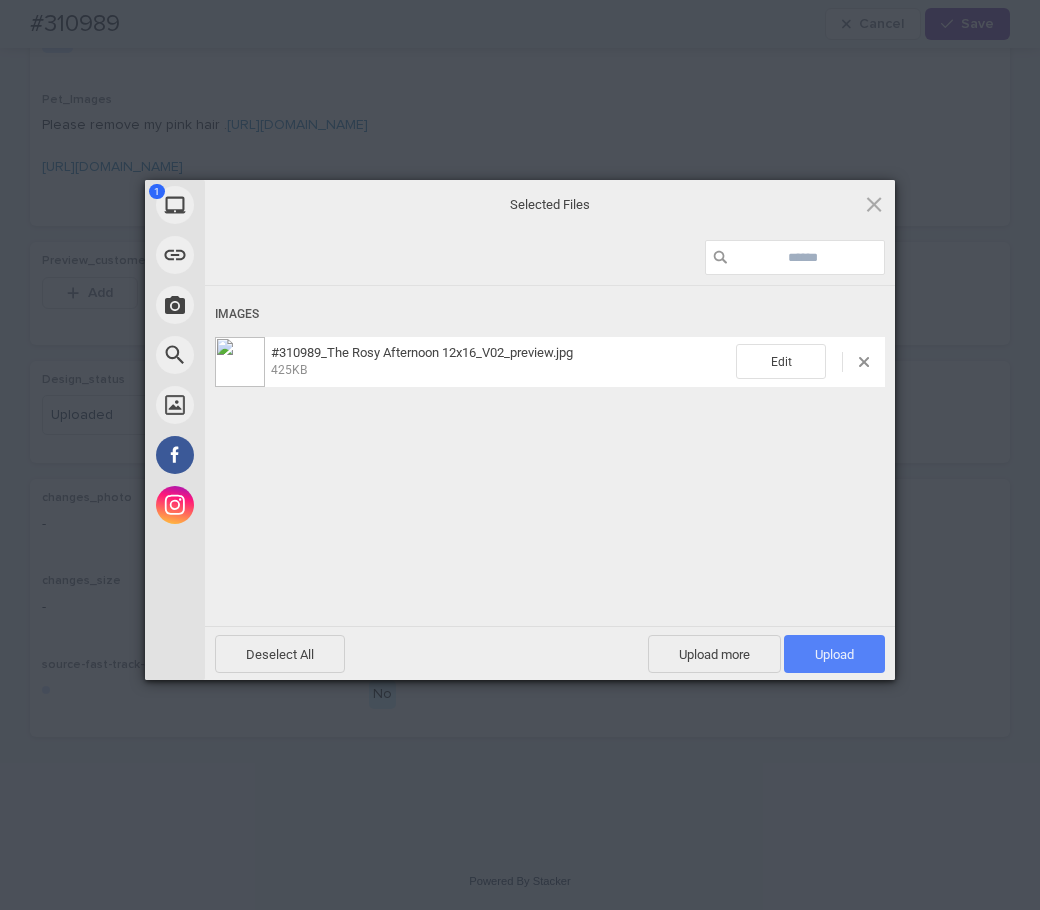click on "Upload
1" at bounding box center (834, 654) 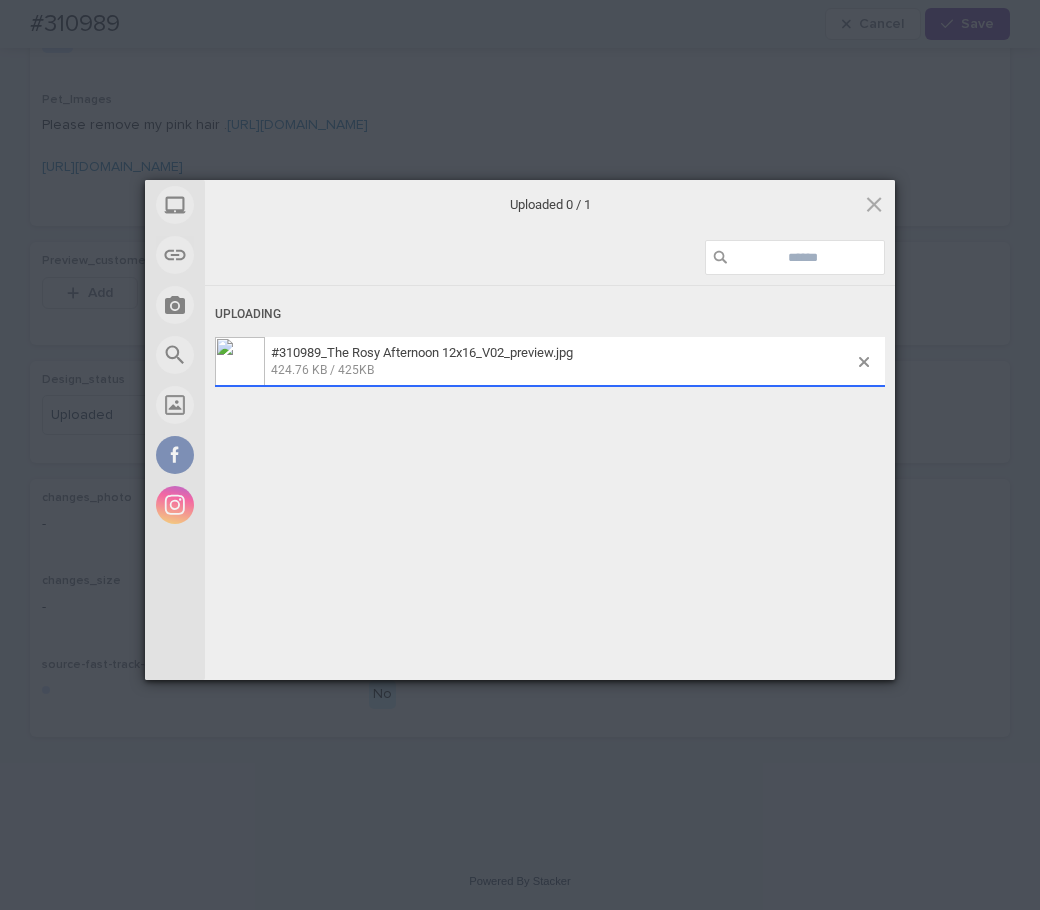 scroll, scrollTop: 1848, scrollLeft: 0, axis: vertical 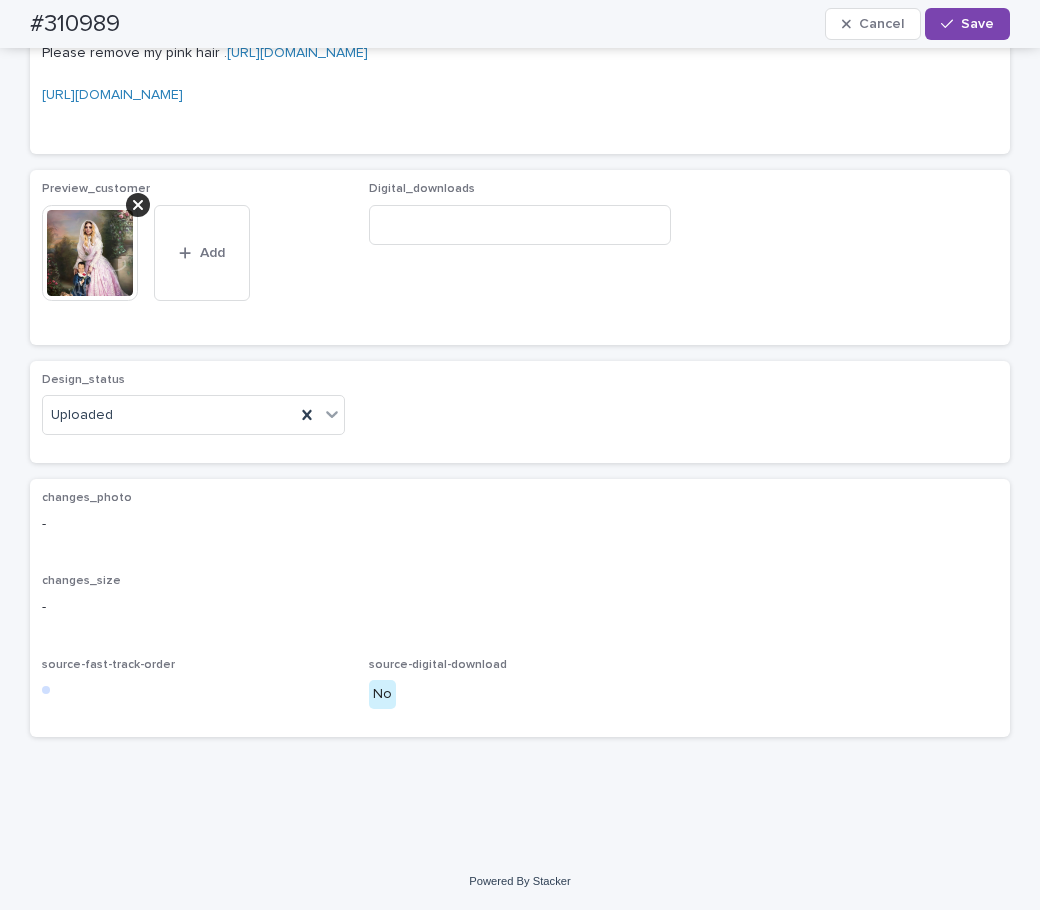 click on "Save" at bounding box center [967, 24] 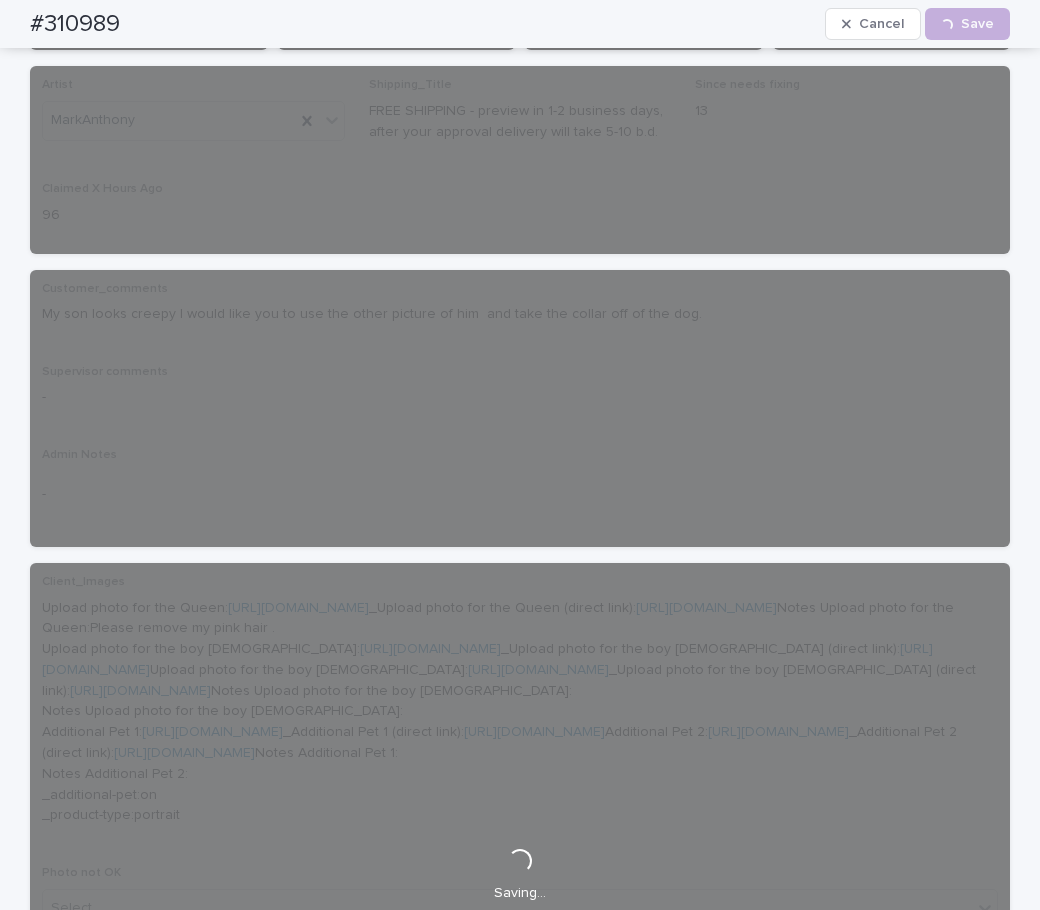 scroll, scrollTop: 0, scrollLeft: 0, axis: both 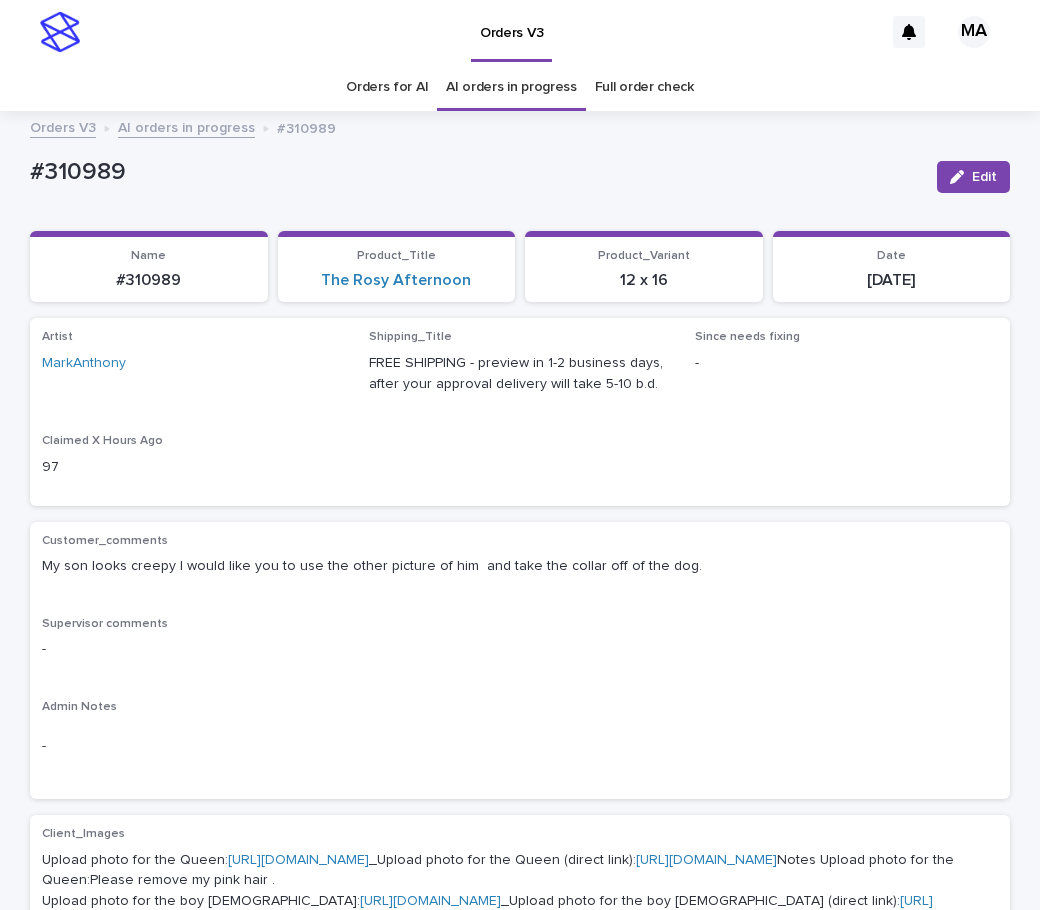 click on "AI orders in progress" at bounding box center [186, 126] 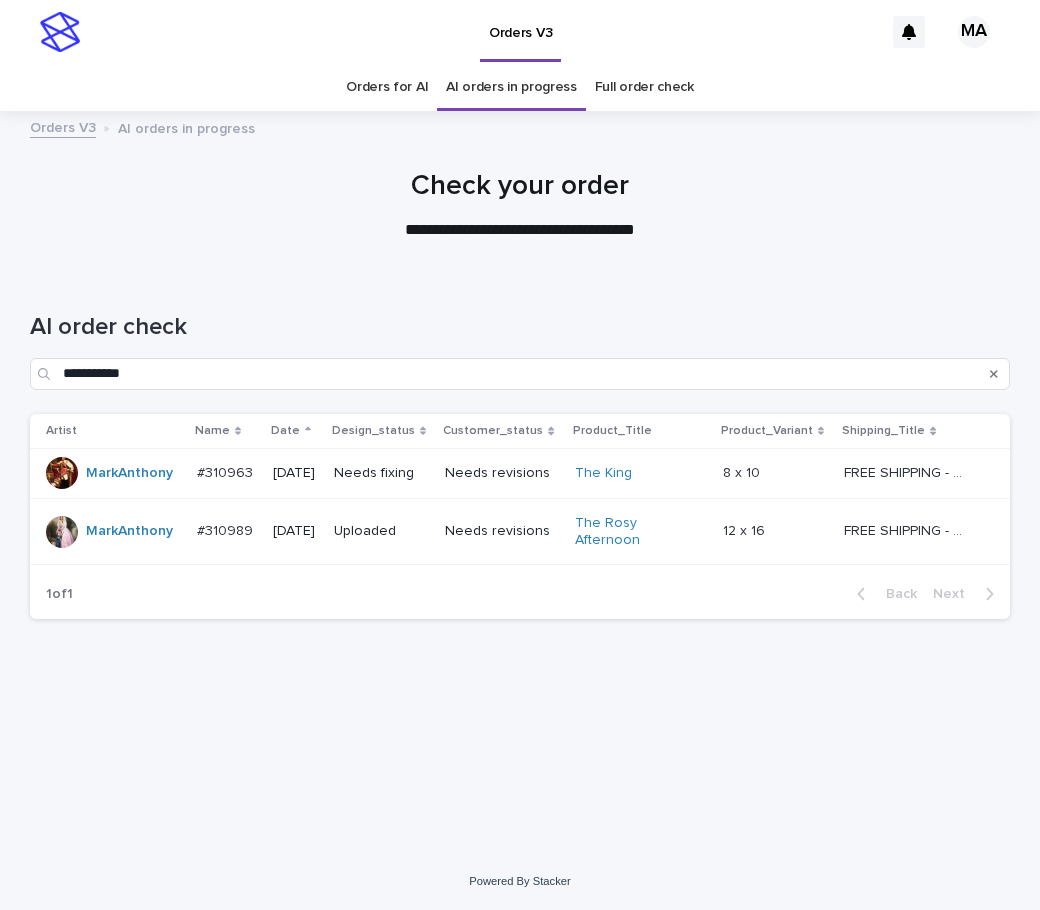 click on "The King" at bounding box center (637, 473) 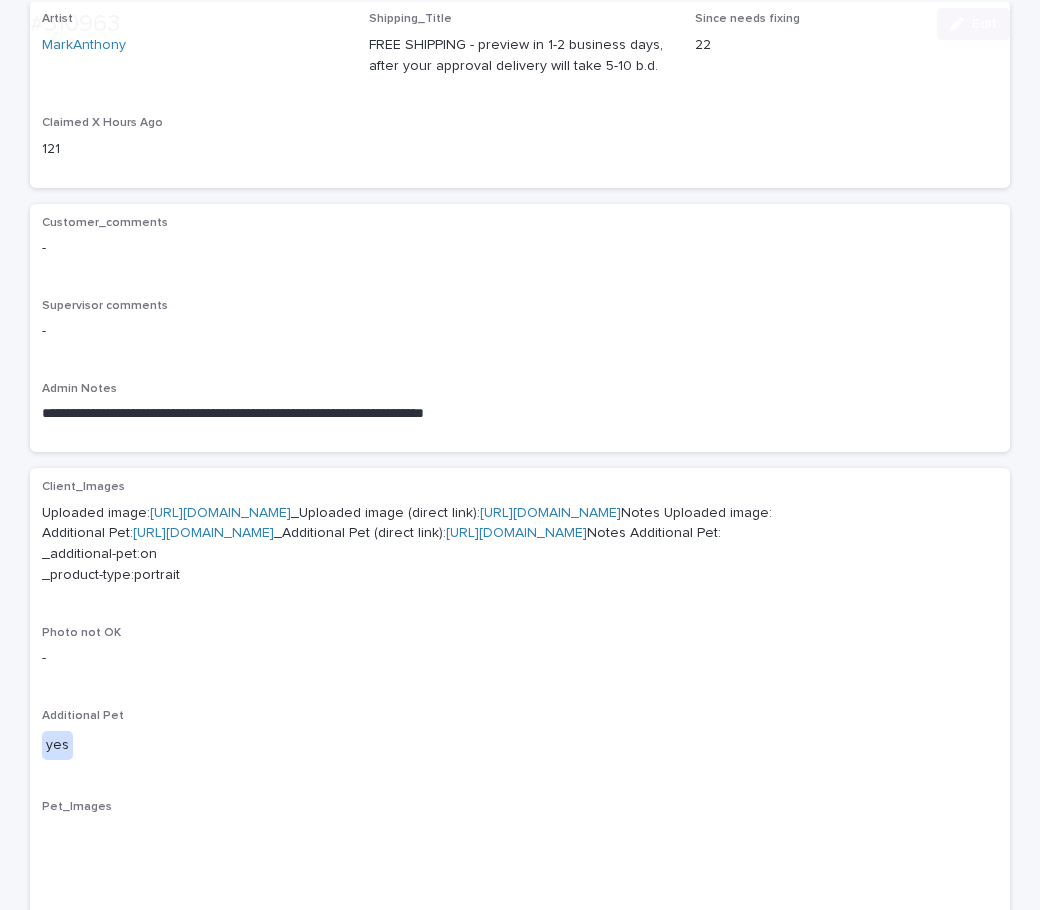 scroll, scrollTop: 336, scrollLeft: 0, axis: vertical 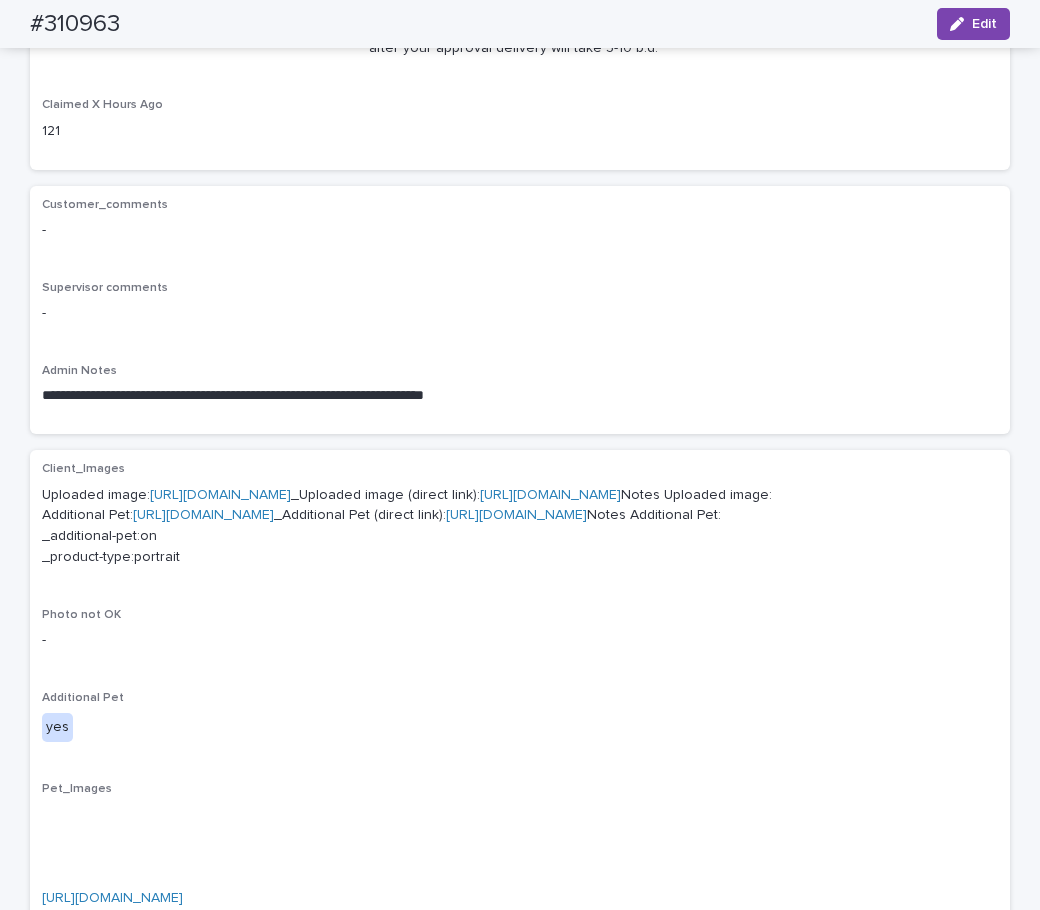 click on "[URL][DOMAIN_NAME]" at bounding box center [220, 495] 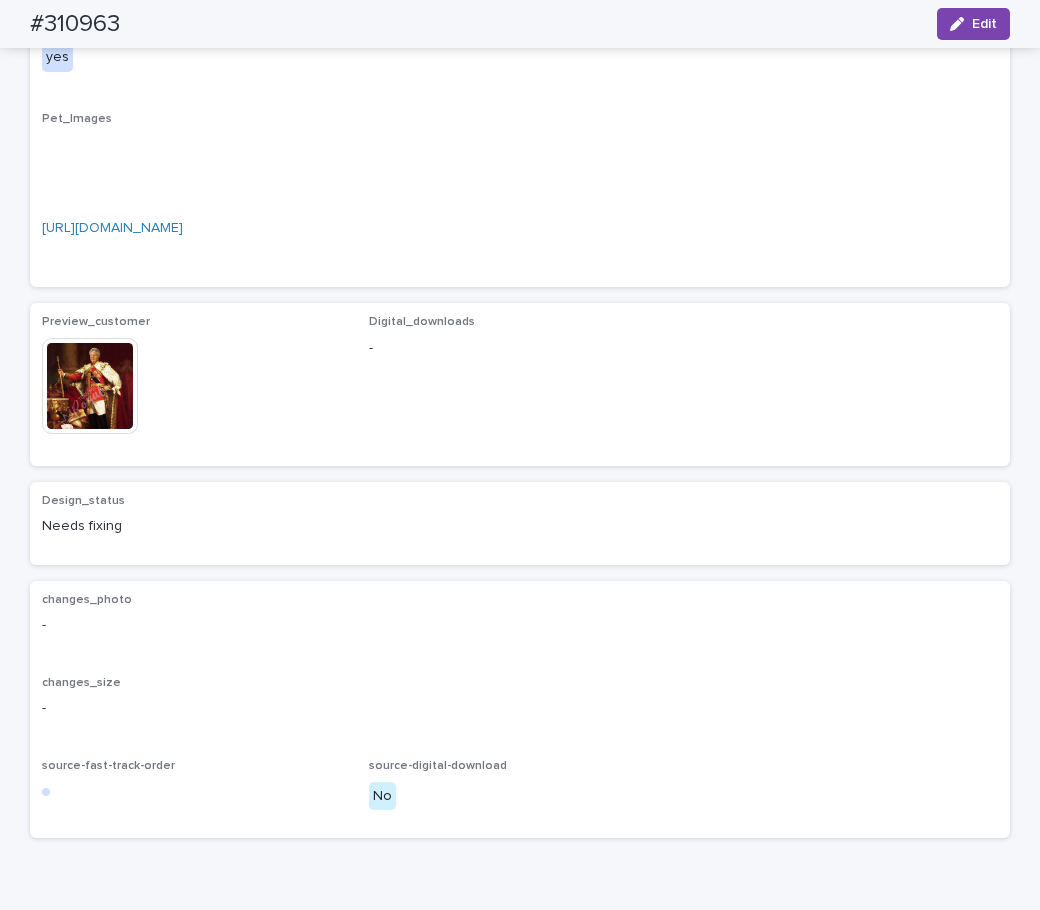 scroll, scrollTop: 1008, scrollLeft: 0, axis: vertical 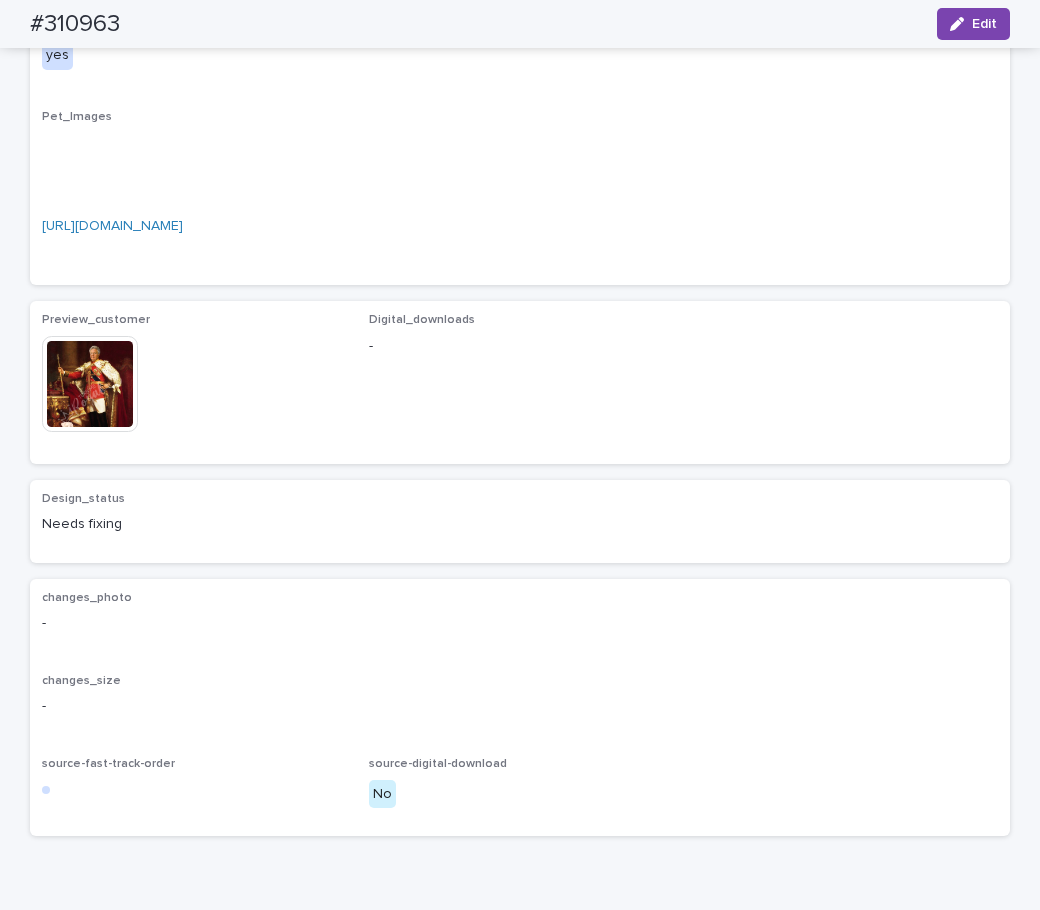 click at bounding box center (90, 384) 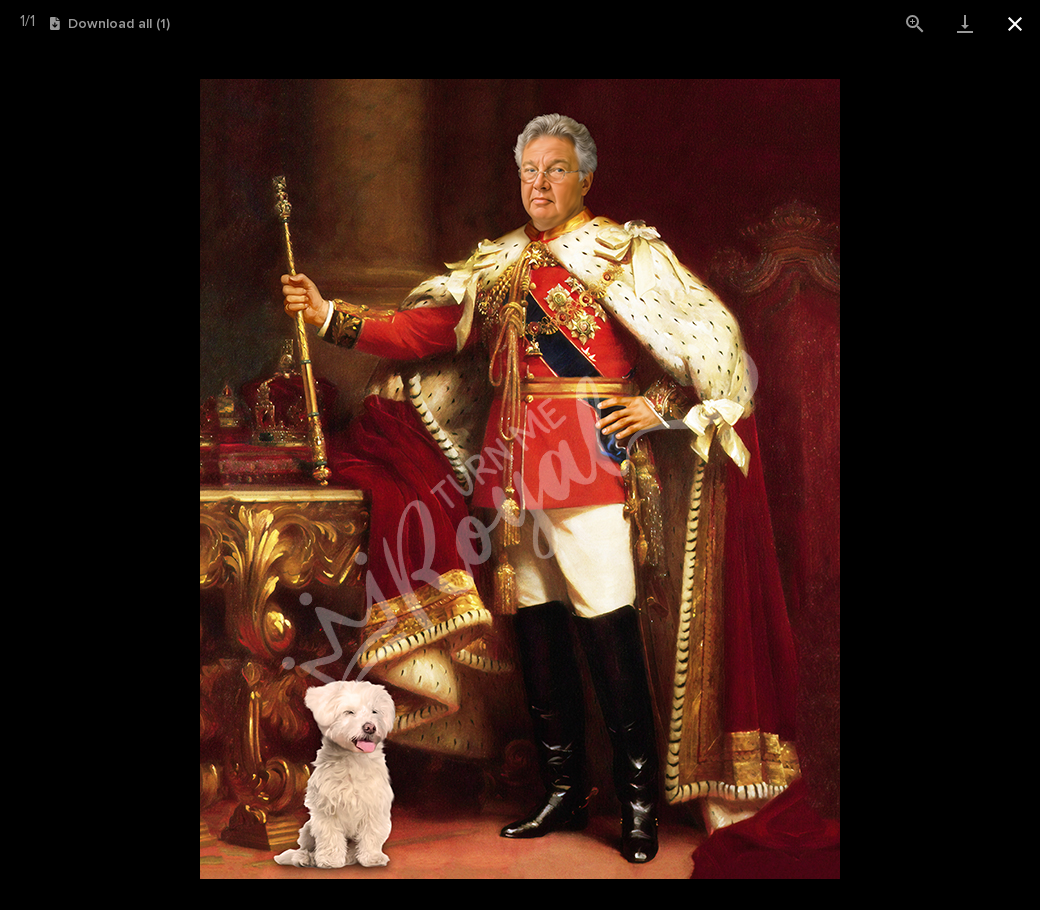 click at bounding box center [1015, 23] 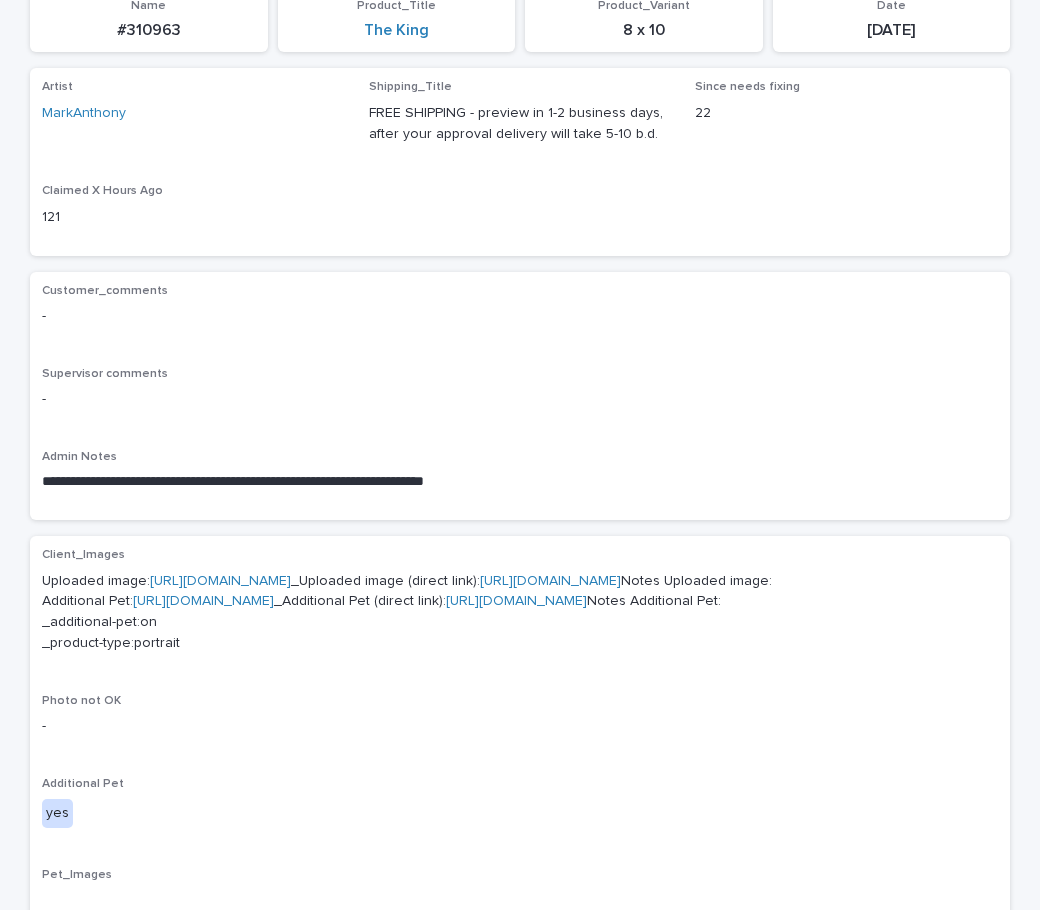 scroll, scrollTop: 252, scrollLeft: 0, axis: vertical 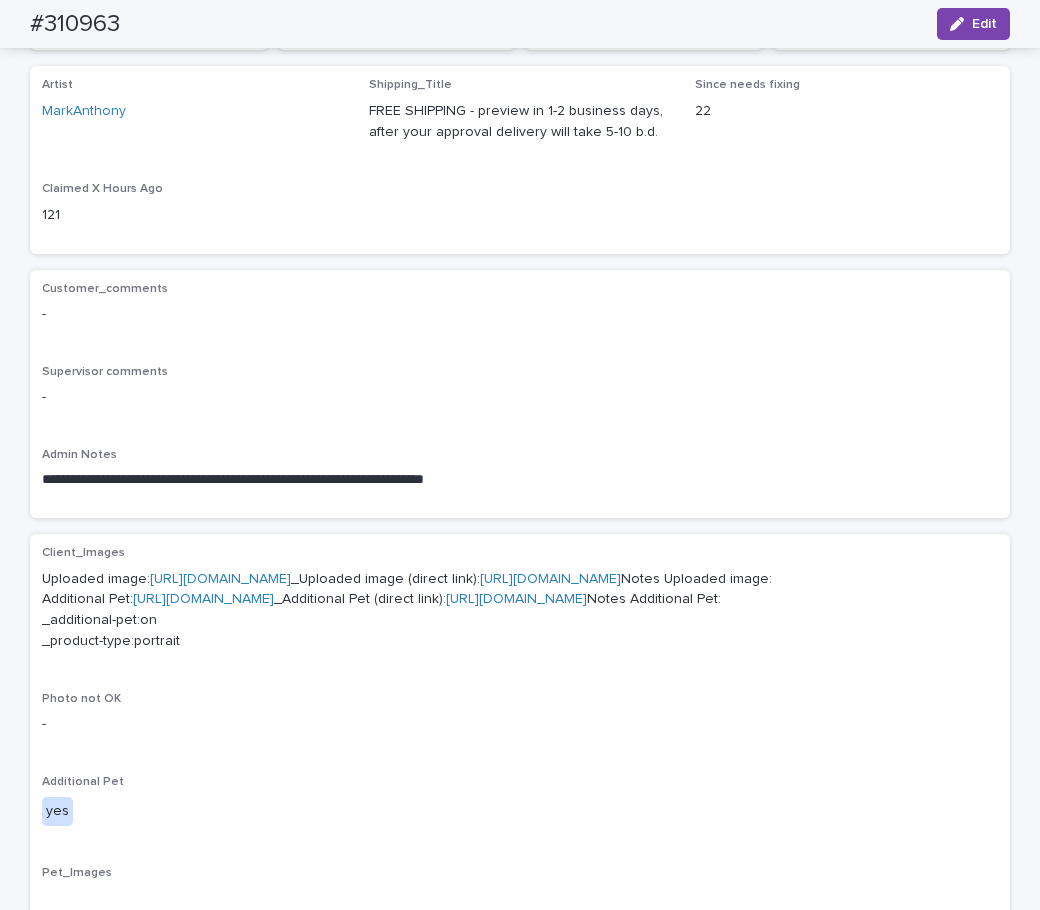 click on "Artist MarkAnthony   Shipping_Title FREE SHIPPING - preview in 1-2 business days, after your approval delivery will take 5-10 b.d. Since needs fixing 22 Claimed X Hours Ago 121" at bounding box center [520, 159] 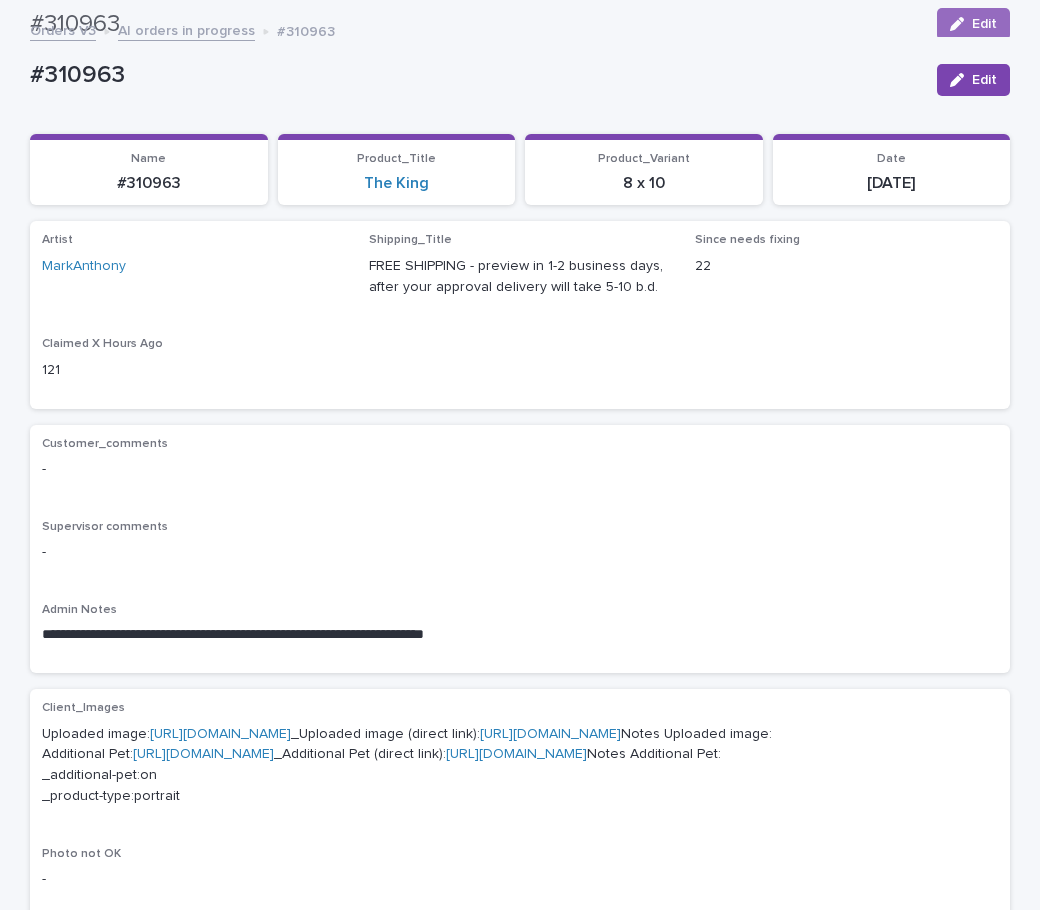 scroll, scrollTop: 0, scrollLeft: 0, axis: both 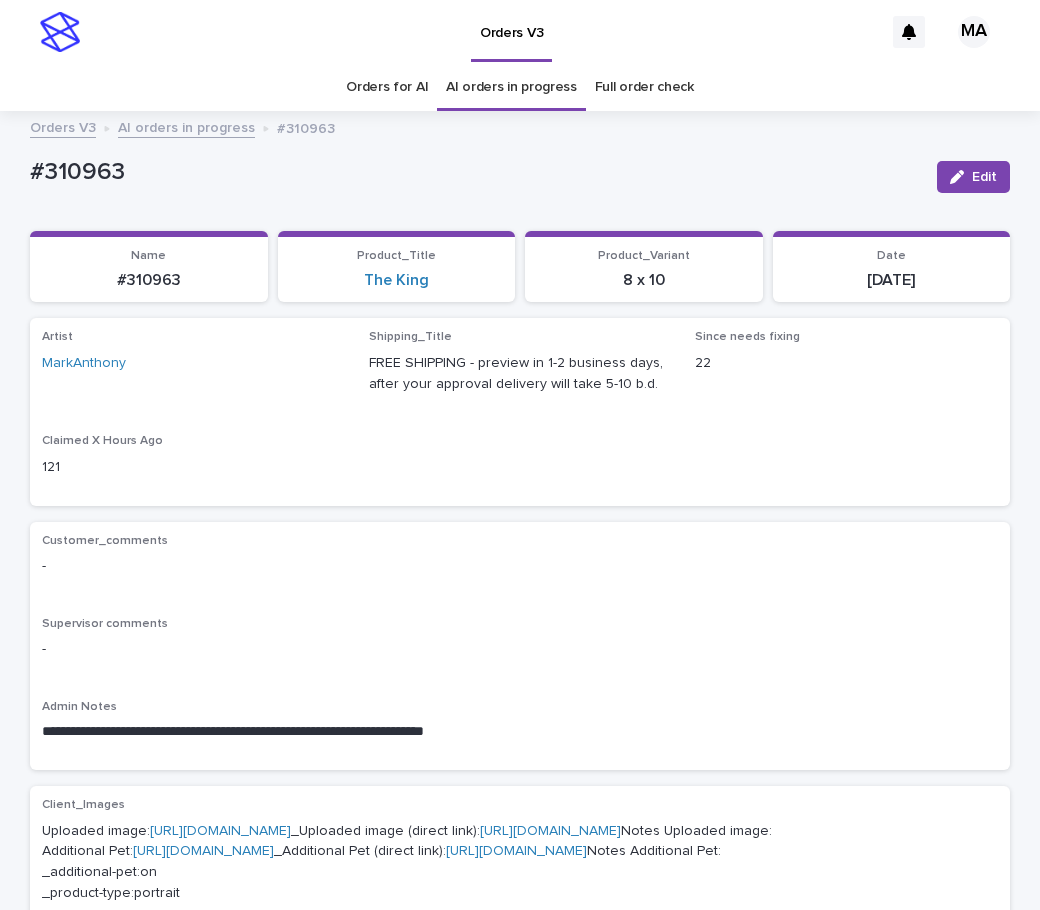click on "**********" at bounding box center [520, 1036] 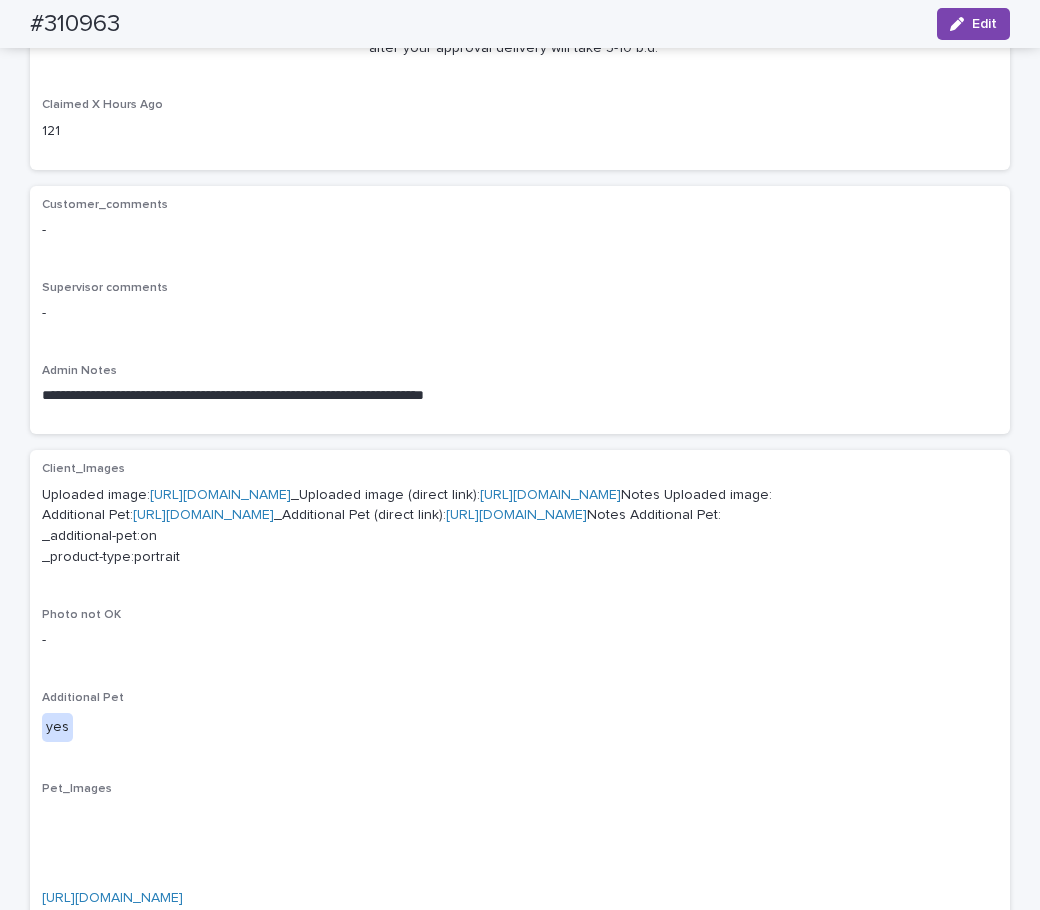 click on "[URL][DOMAIN_NAME]" at bounding box center [220, 495] 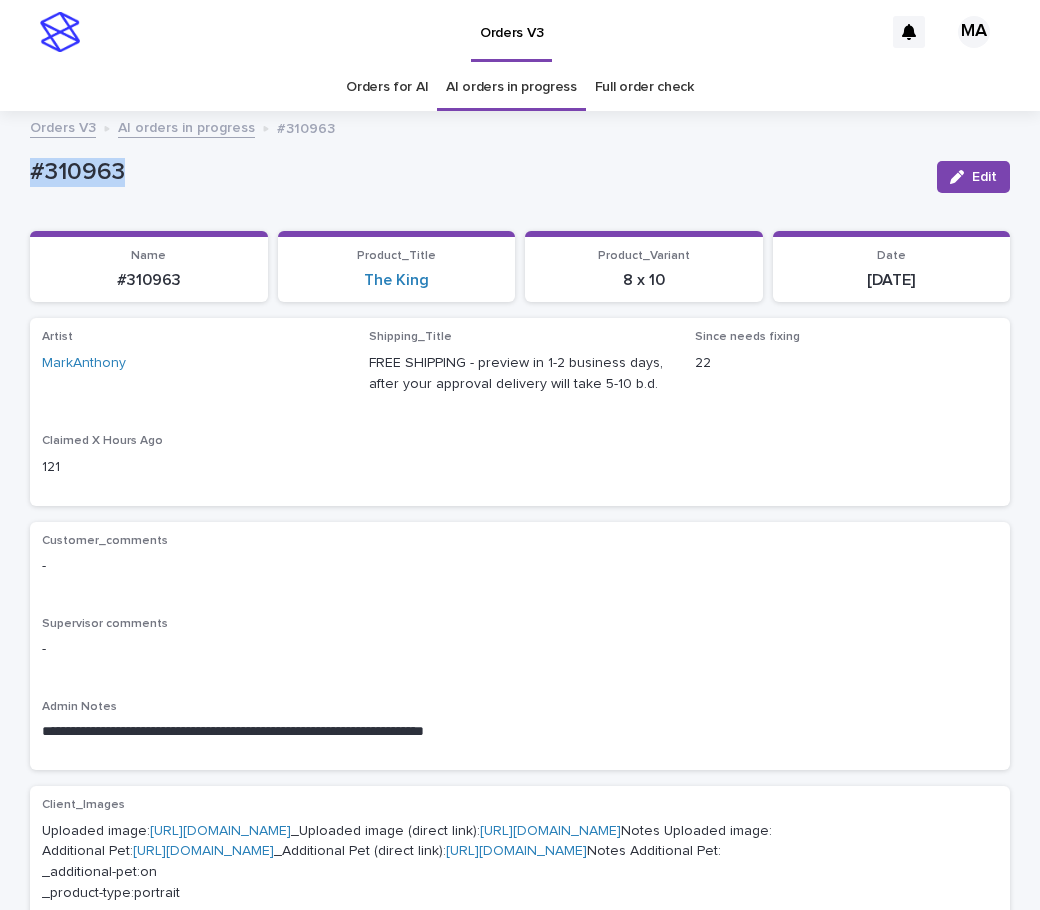 click on "#310963" at bounding box center [475, 170] 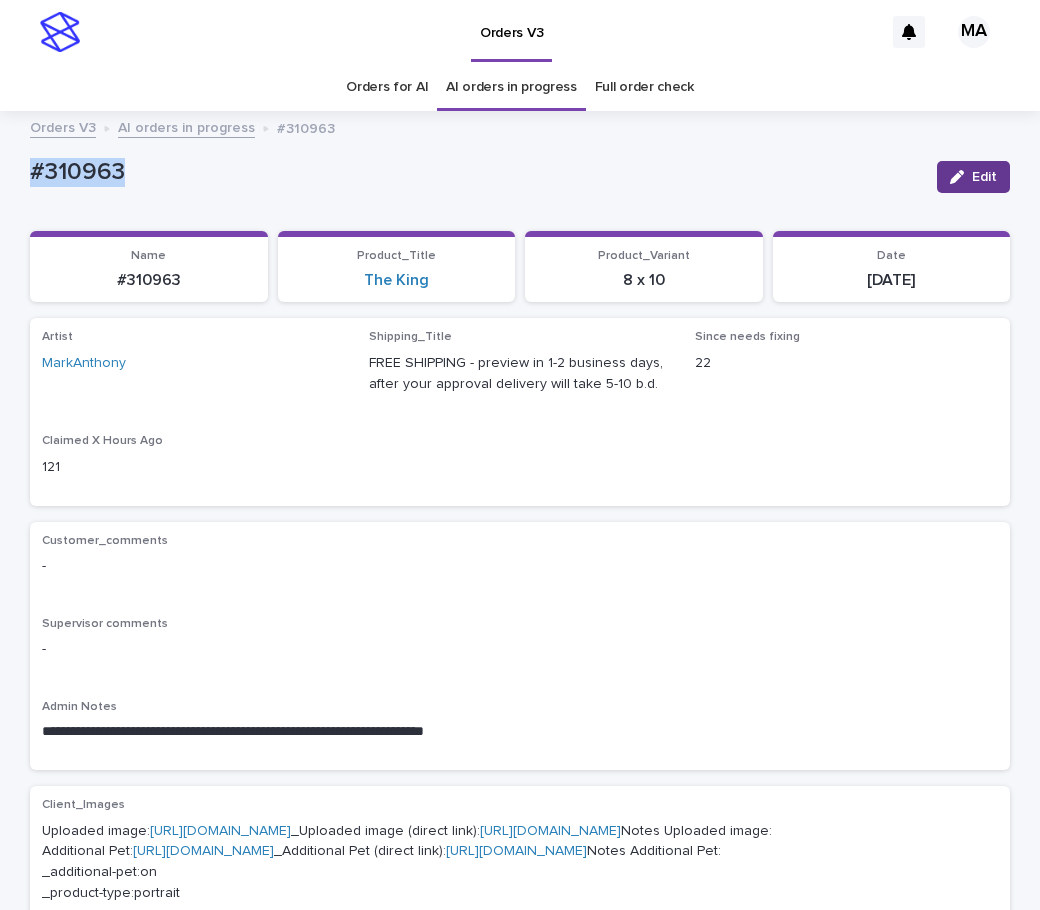 click on "Edit" at bounding box center [973, 177] 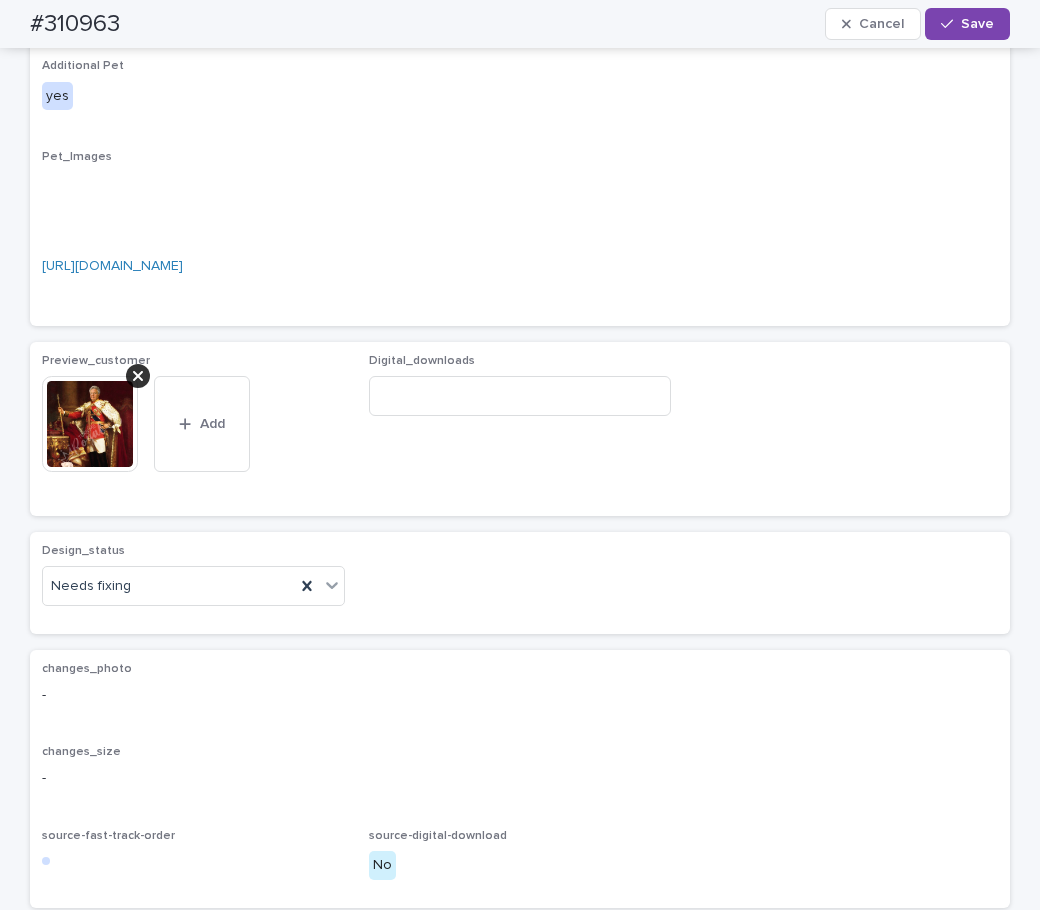 scroll, scrollTop: 1092, scrollLeft: 0, axis: vertical 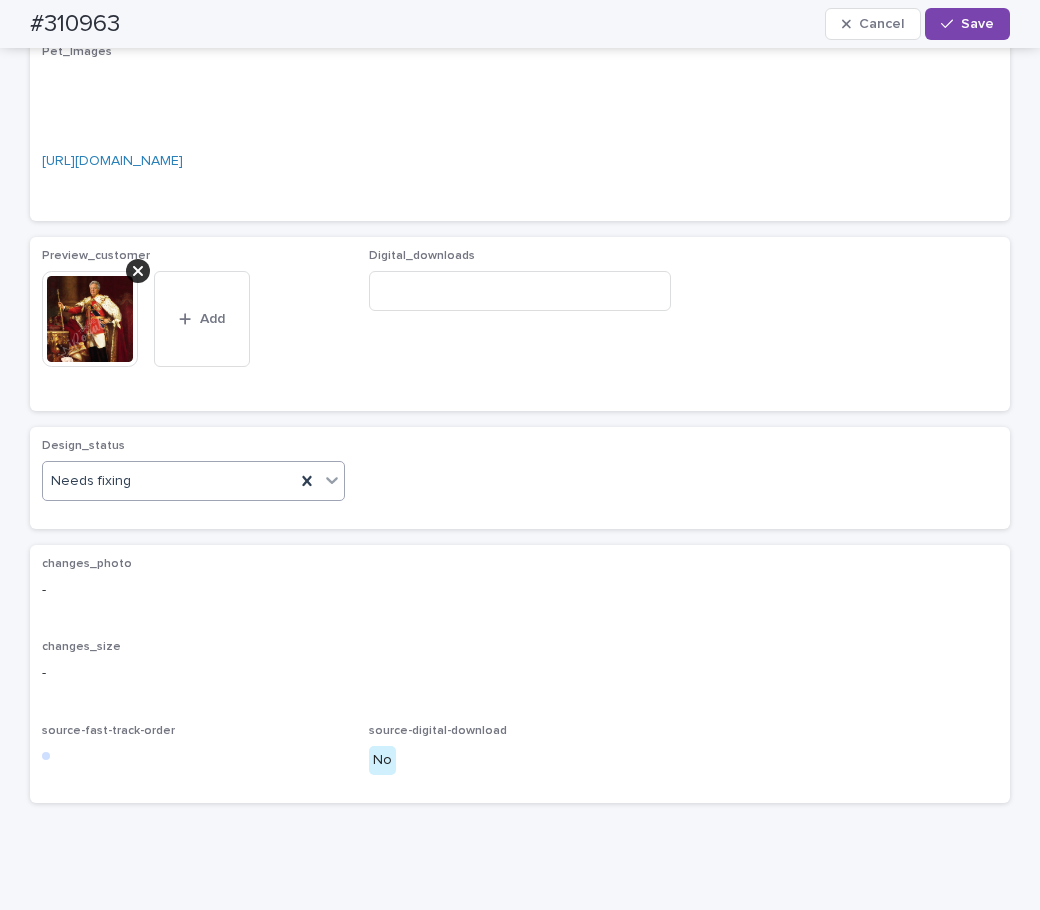 click 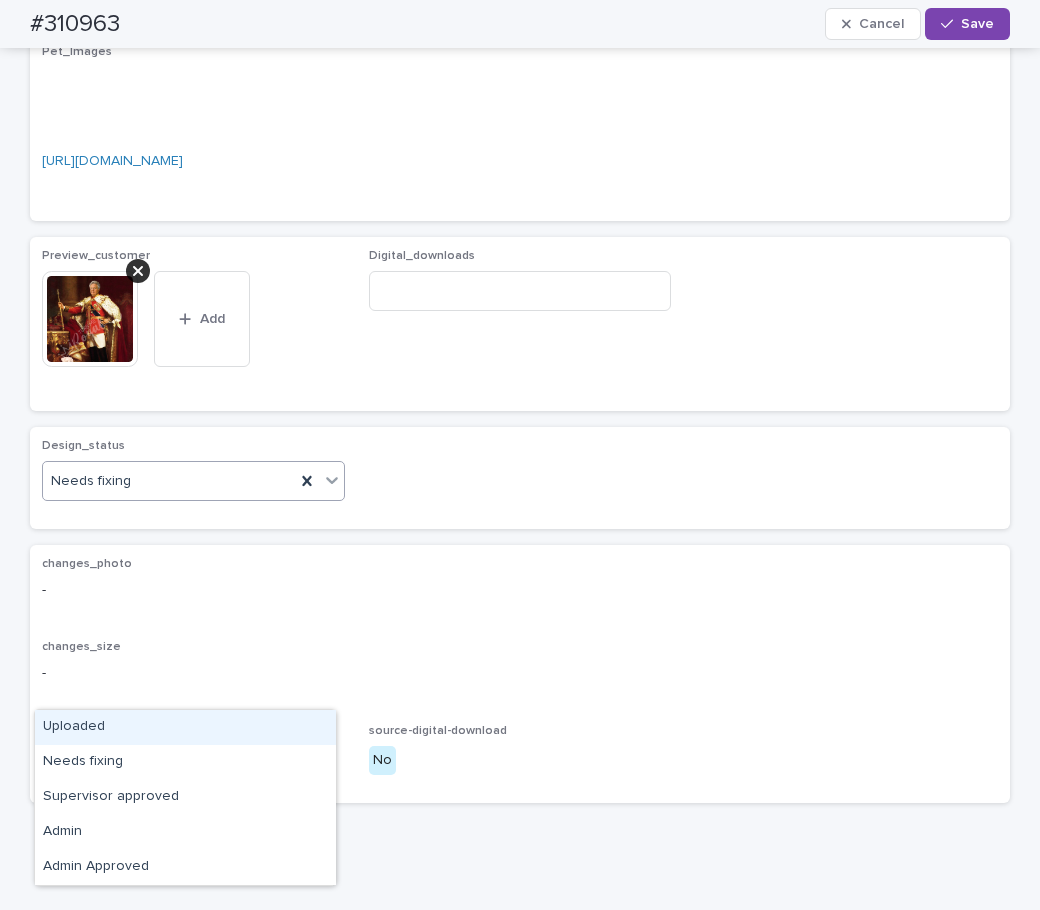 click on "Uploaded" at bounding box center [185, 727] 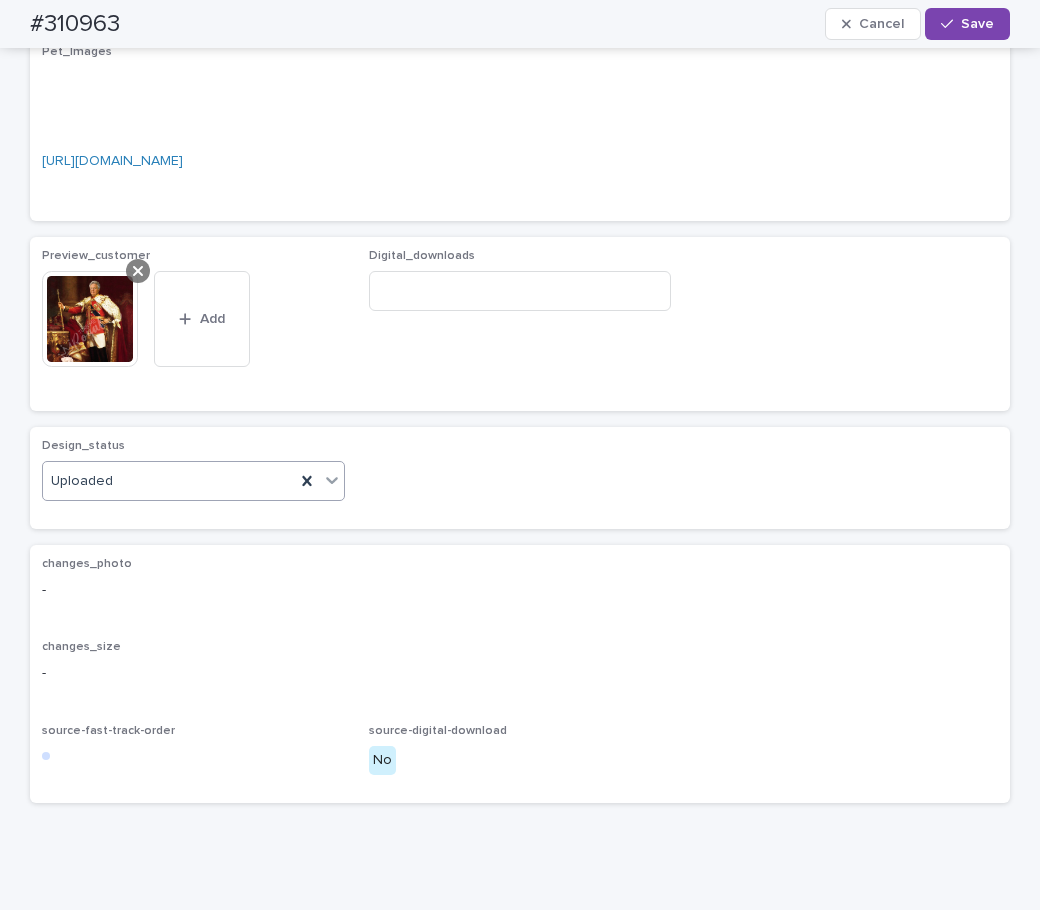 click 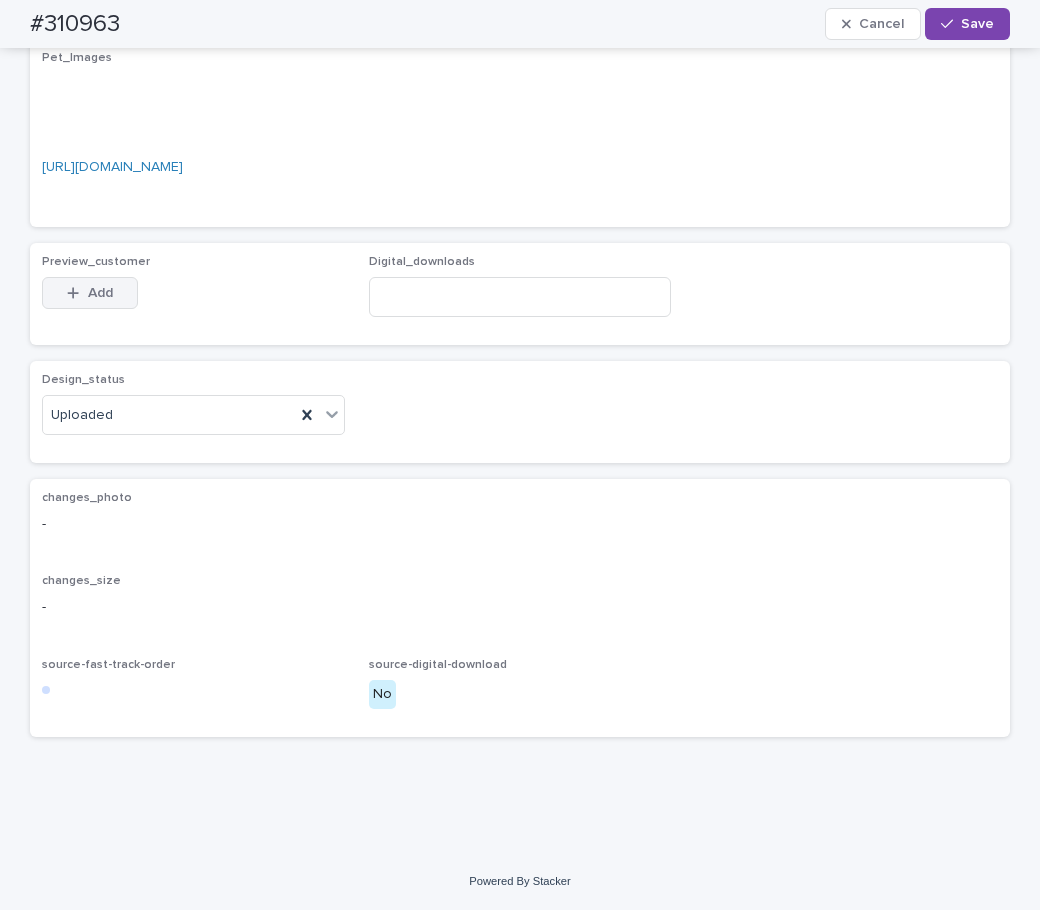 scroll, scrollTop: 1056, scrollLeft: 0, axis: vertical 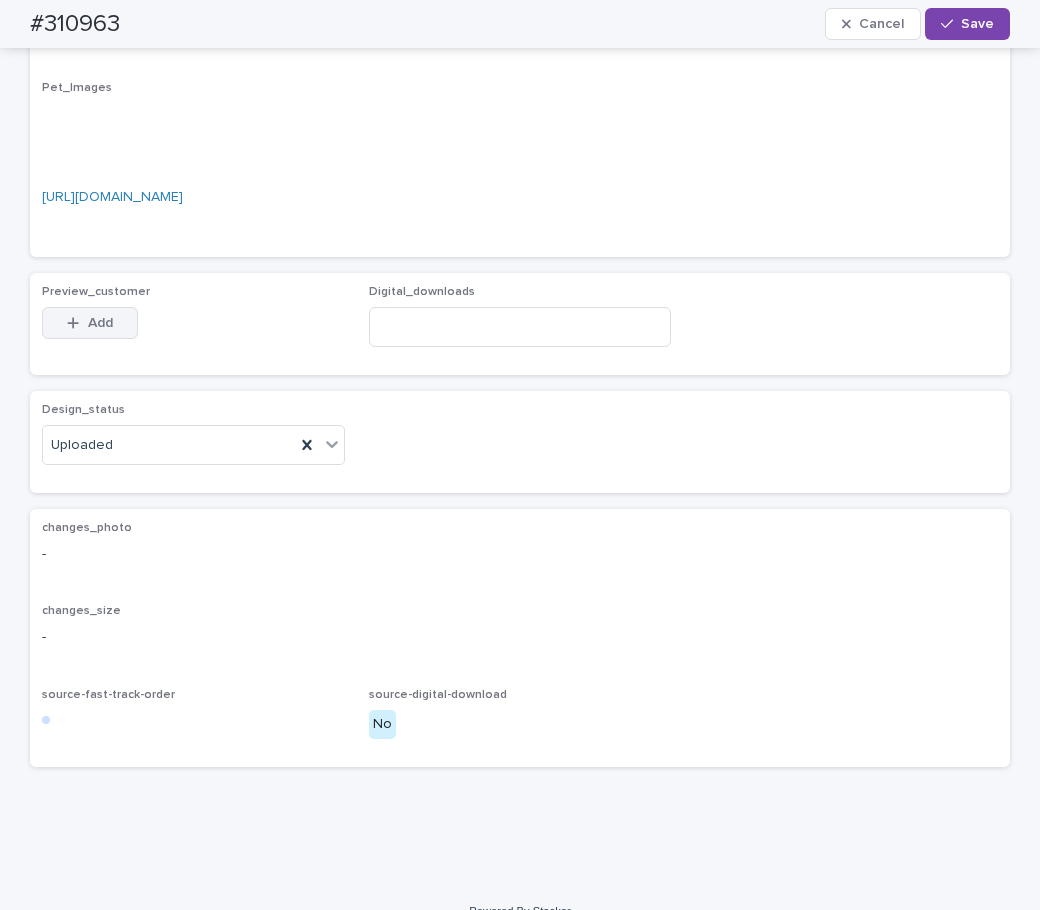 click on "Add" at bounding box center [90, 323] 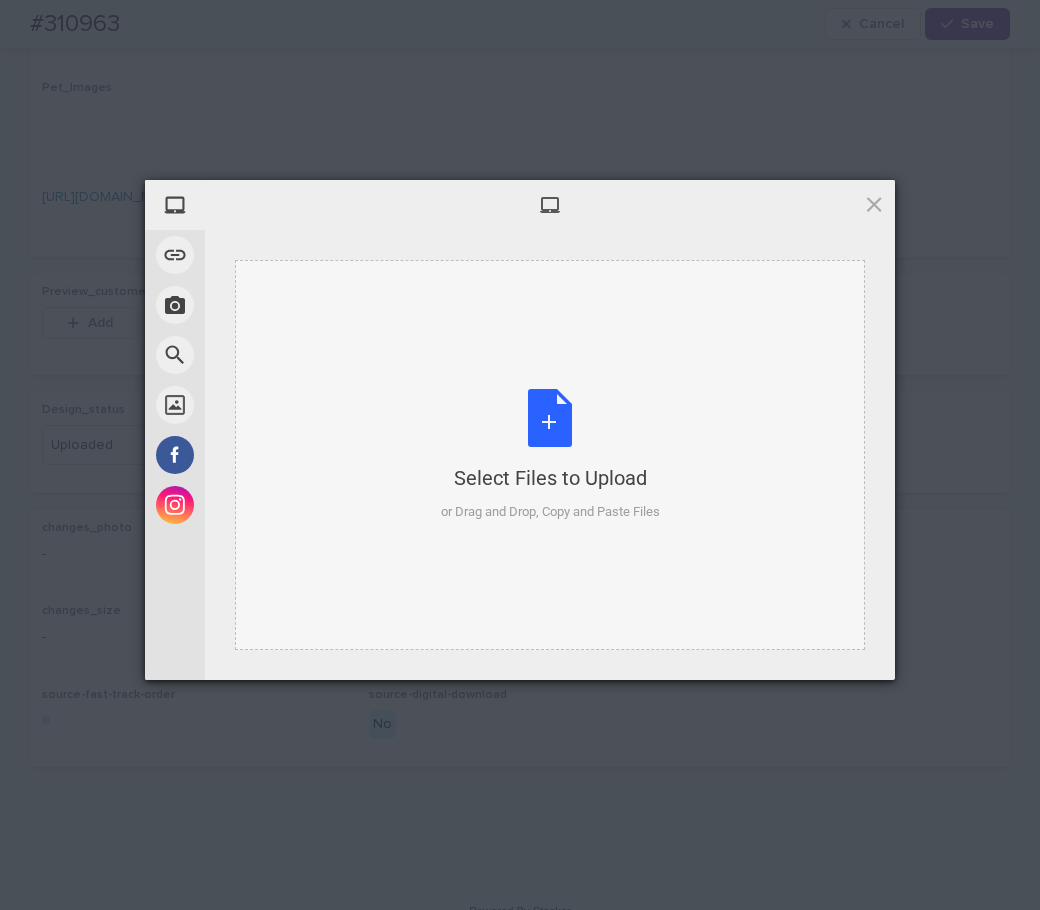 click on "Select Files to Upload
or Drag and Drop, Copy and Paste Files" at bounding box center (550, 455) 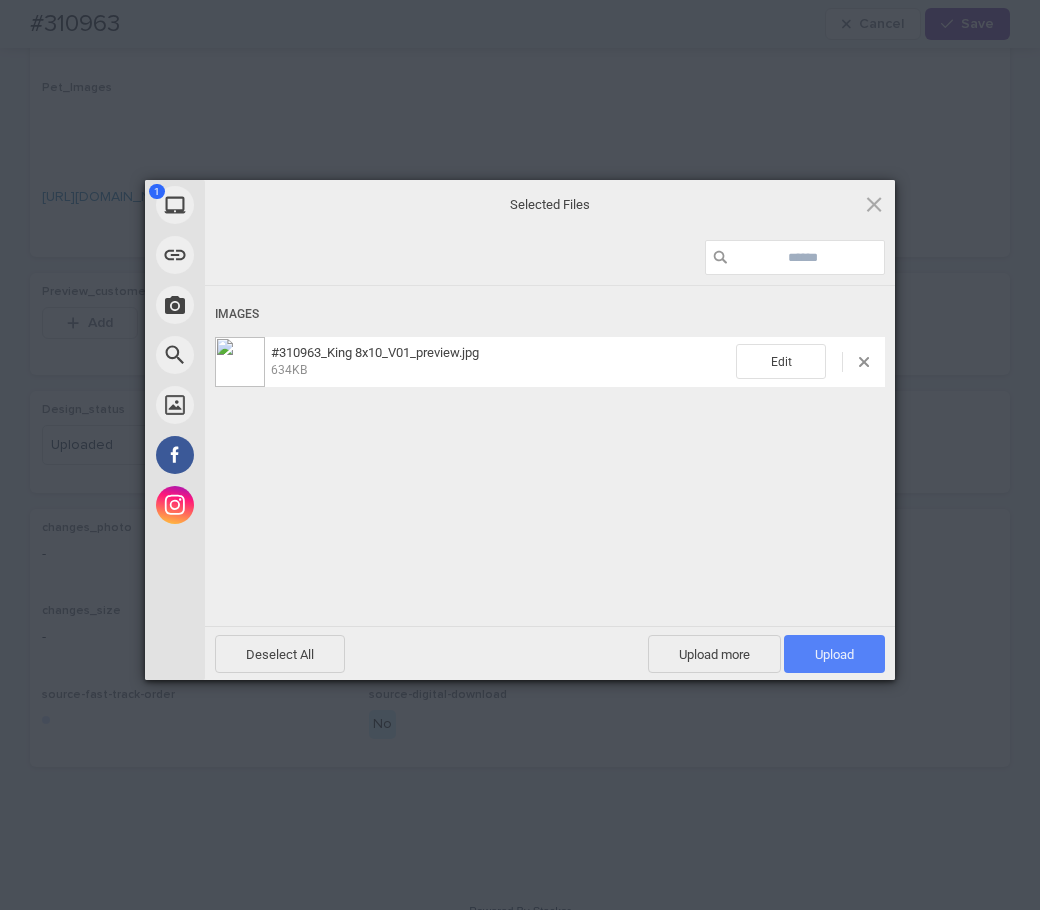 click on "Upload
1" at bounding box center (834, 654) 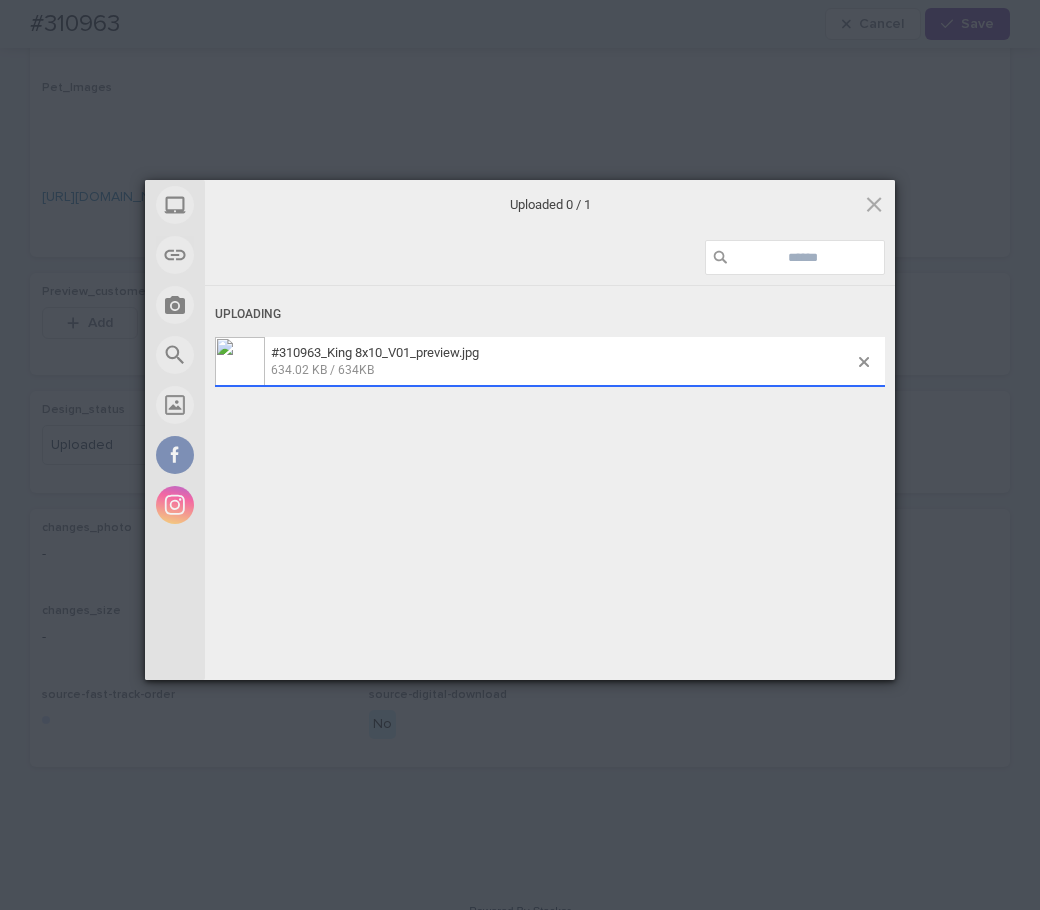 scroll, scrollTop: 1056, scrollLeft: 0, axis: vertical 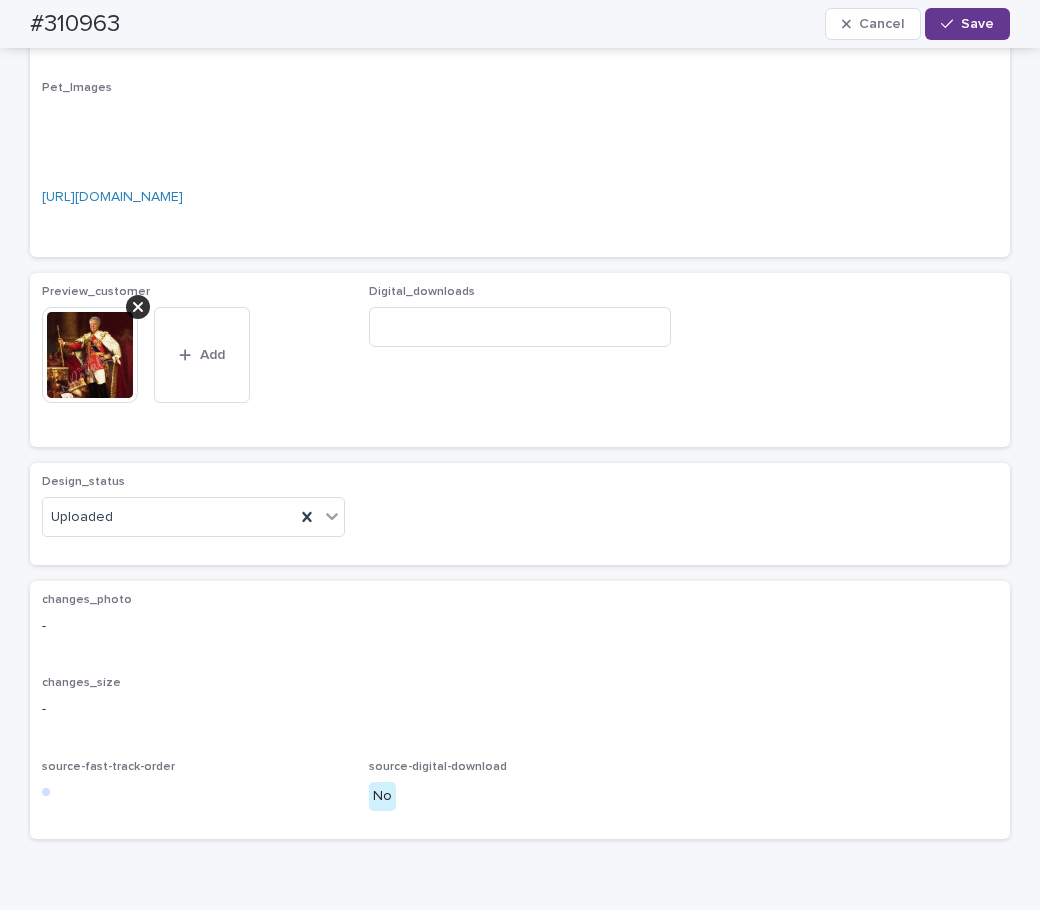 click on "Save" at bounding box center (977, 24) 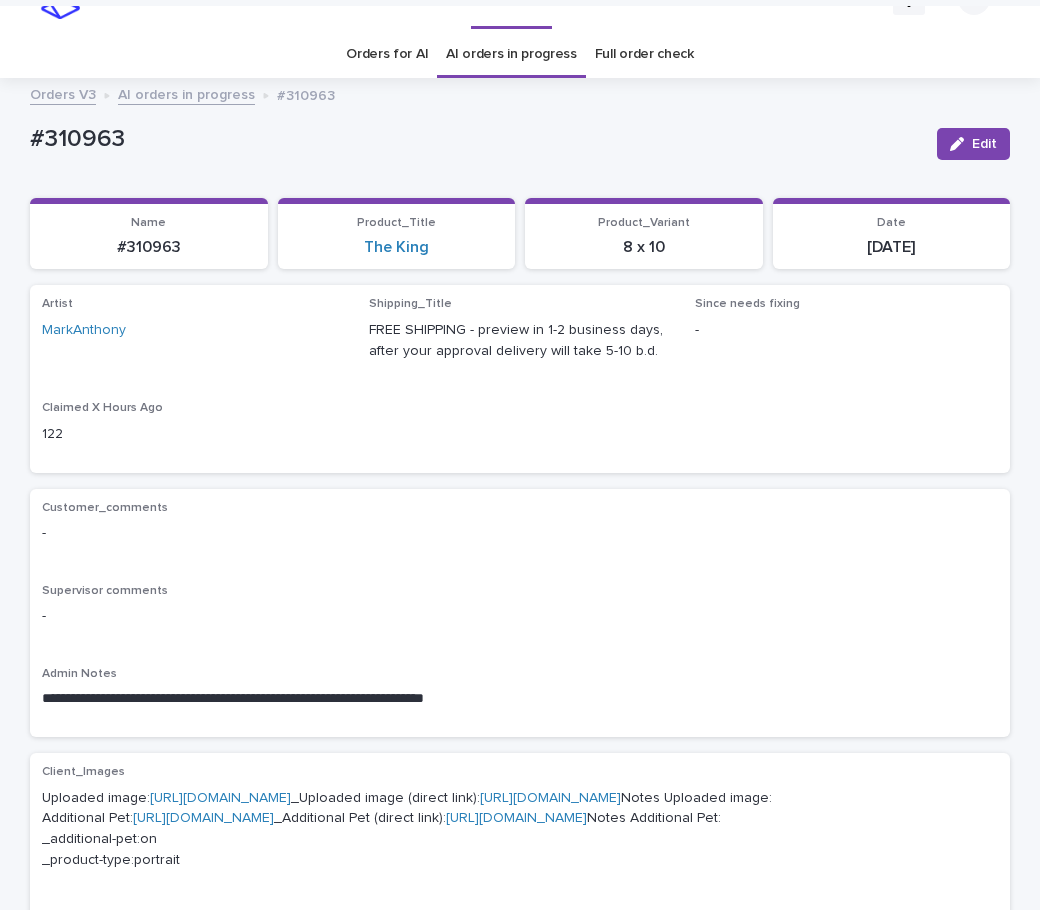 scroll, scrollTop: 0, scrollLeft: 0, axis: both 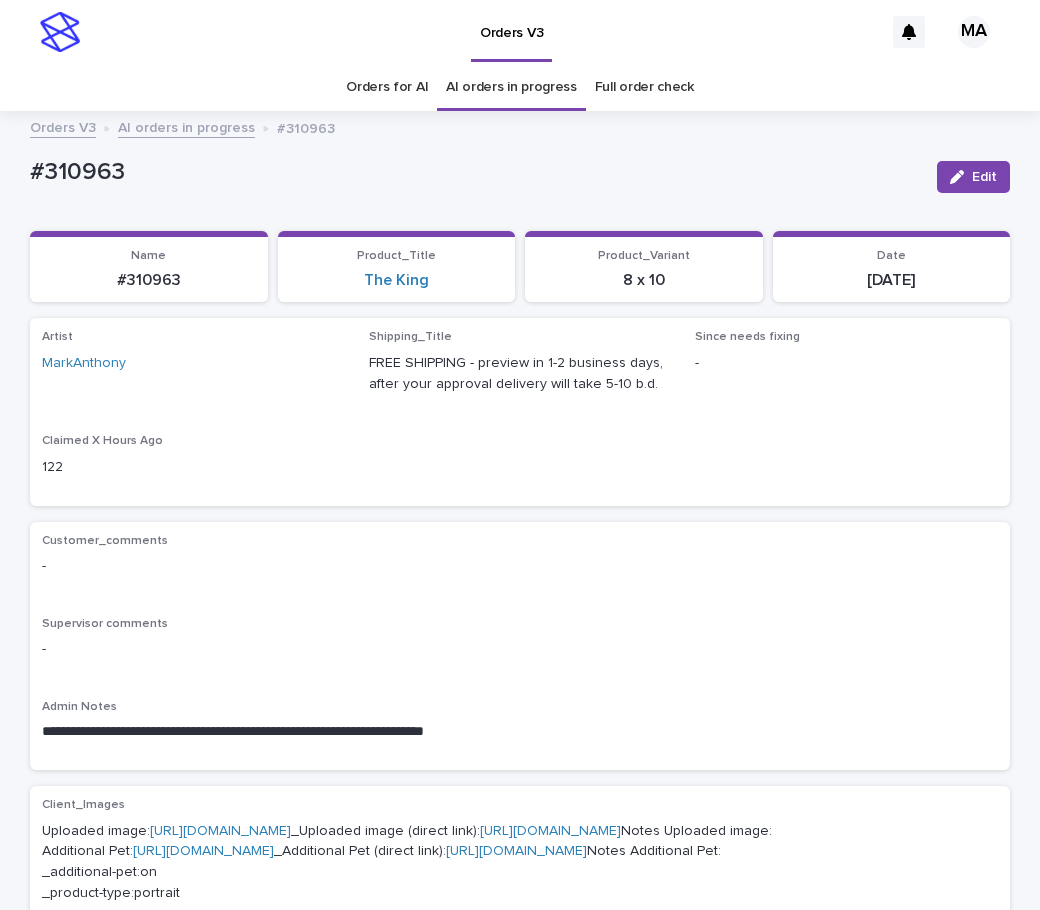 click on "AI orders in progress" at bounding box center [186, 126] 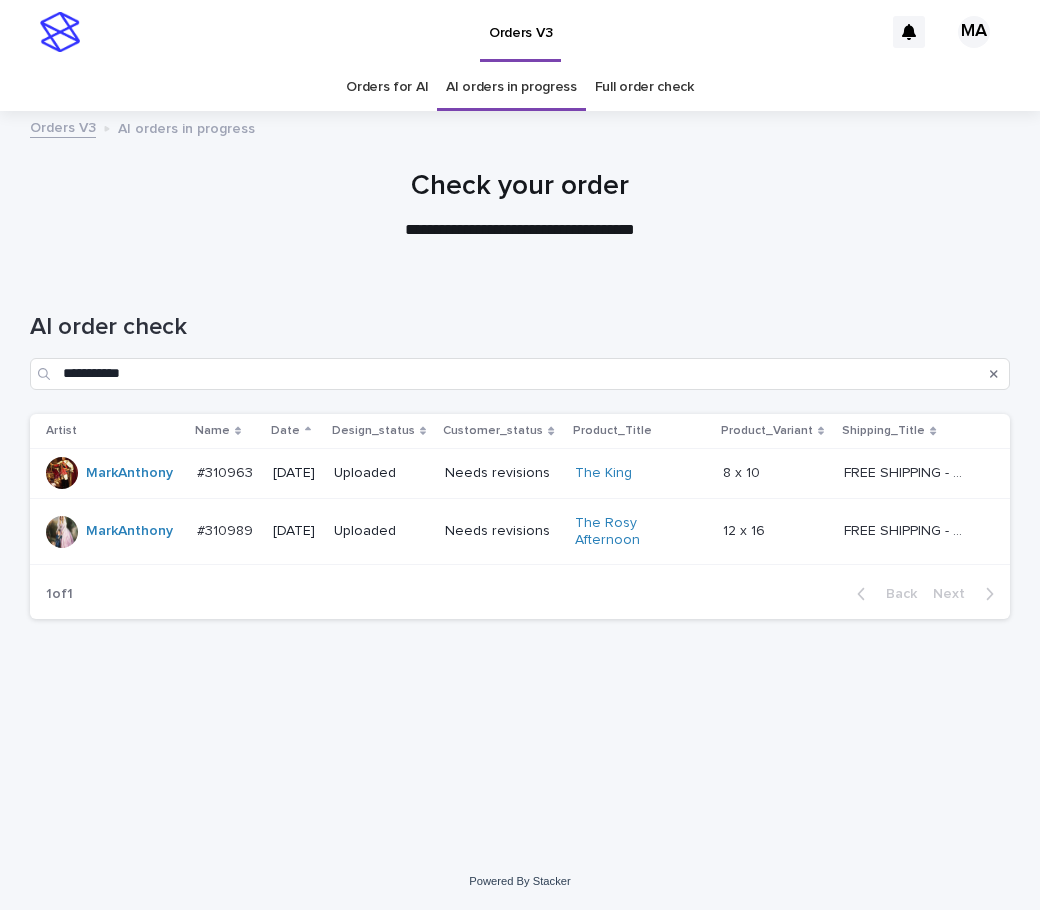 click on "**********" at bounding box center (520, 538) 